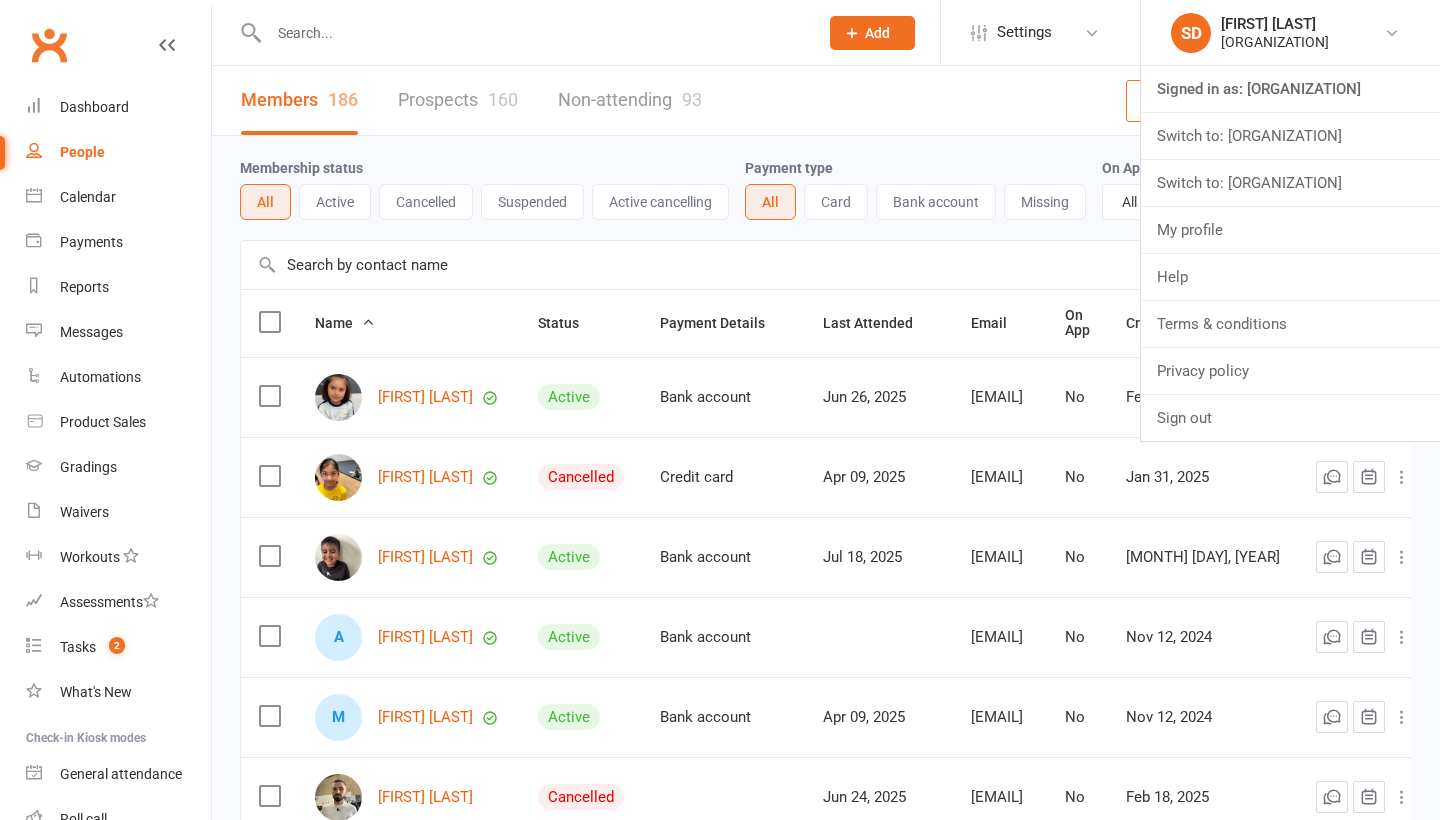 select on "100" 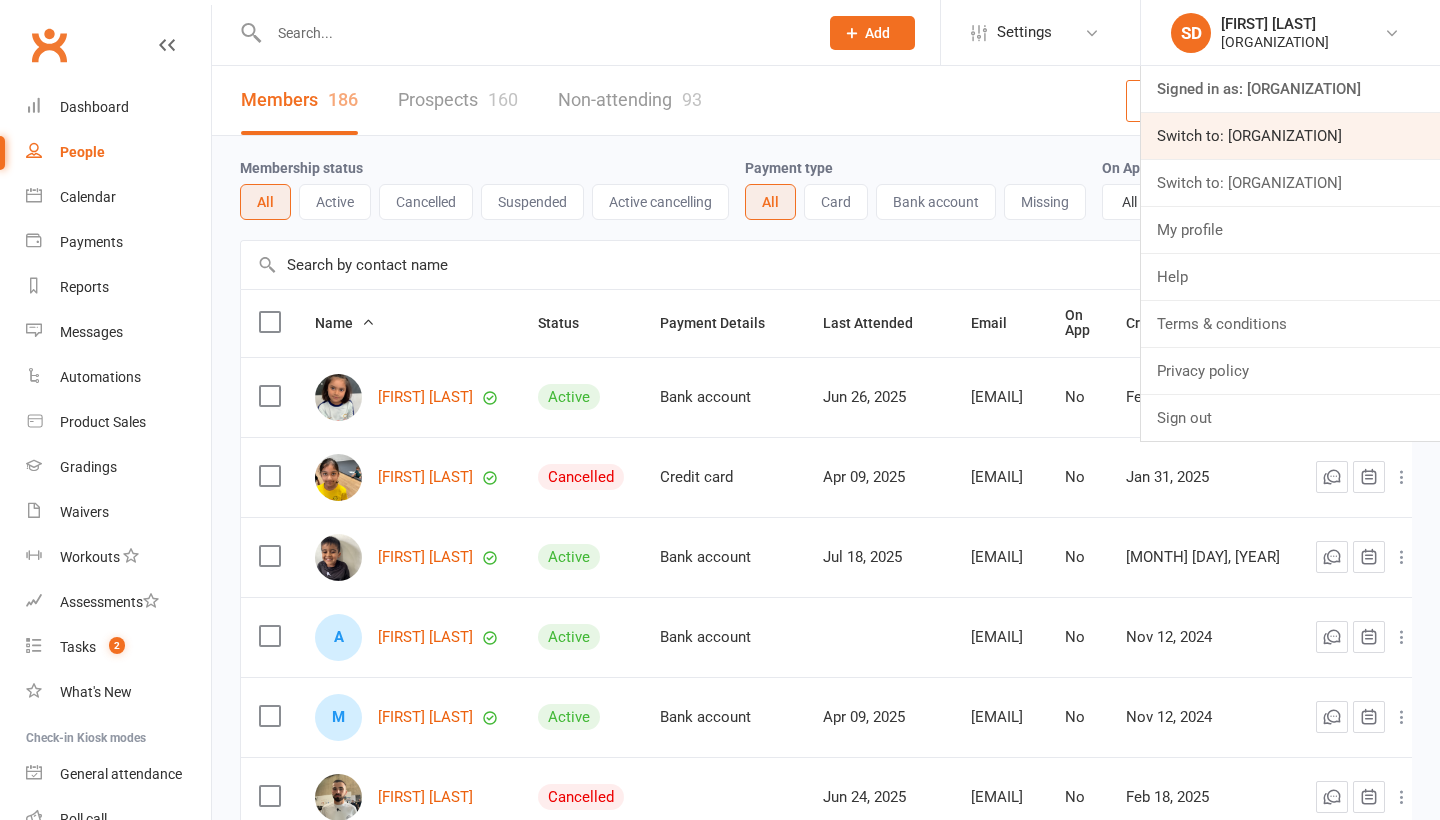 scroll, scrollTop: 0, scrollLeft: 0, axis: both 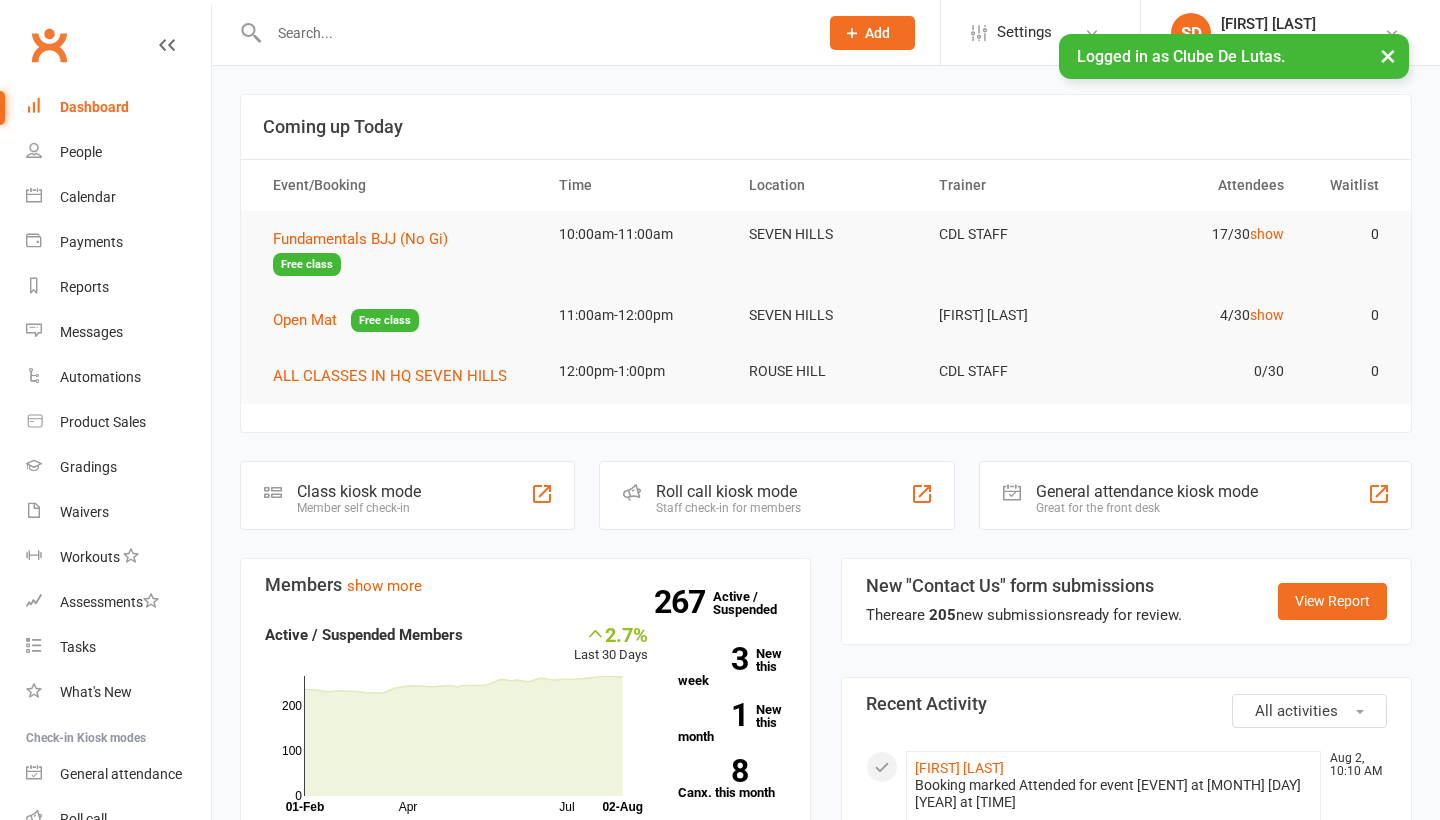 click at bounding box center [533, 33] 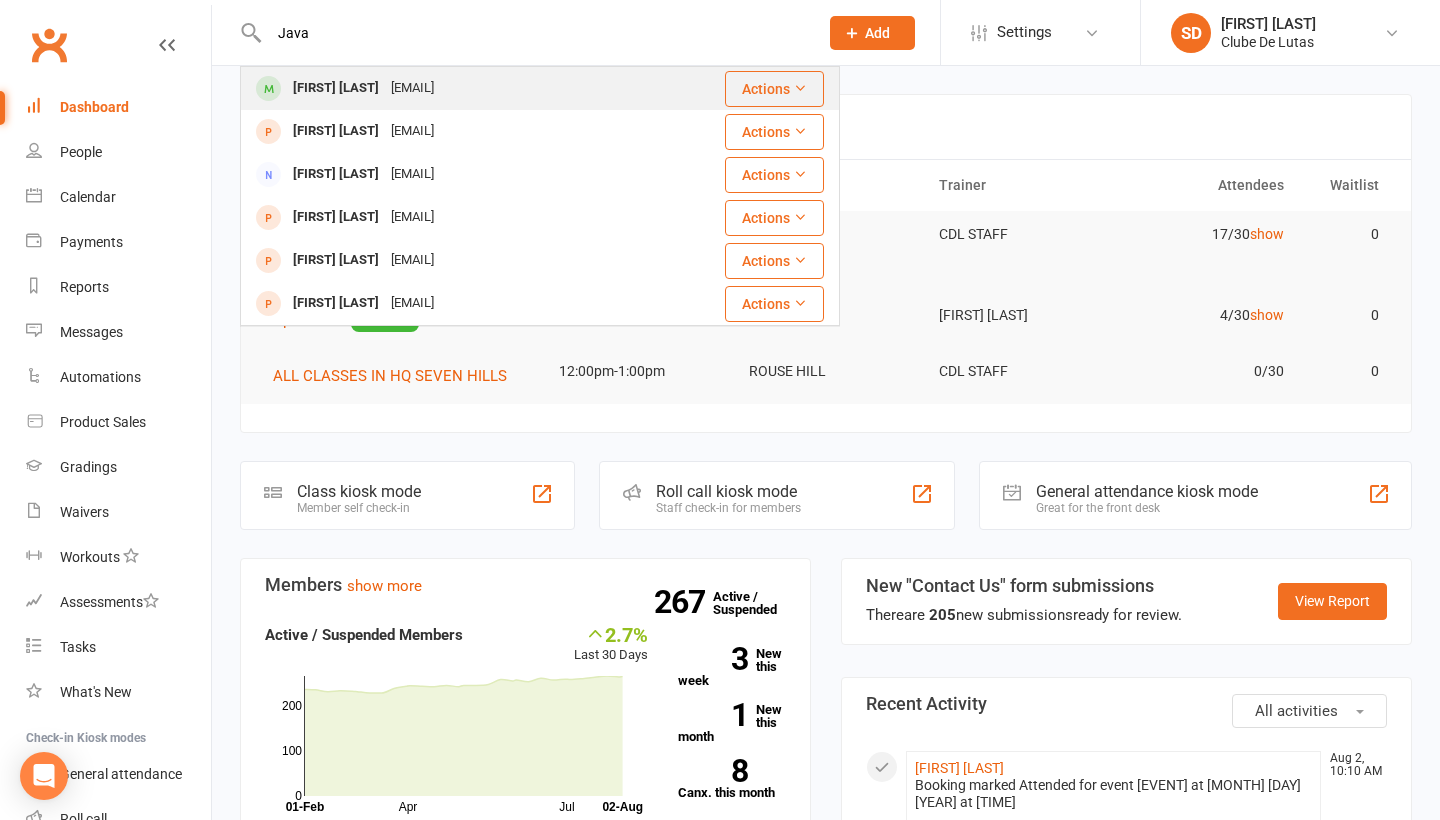 type on "Java" 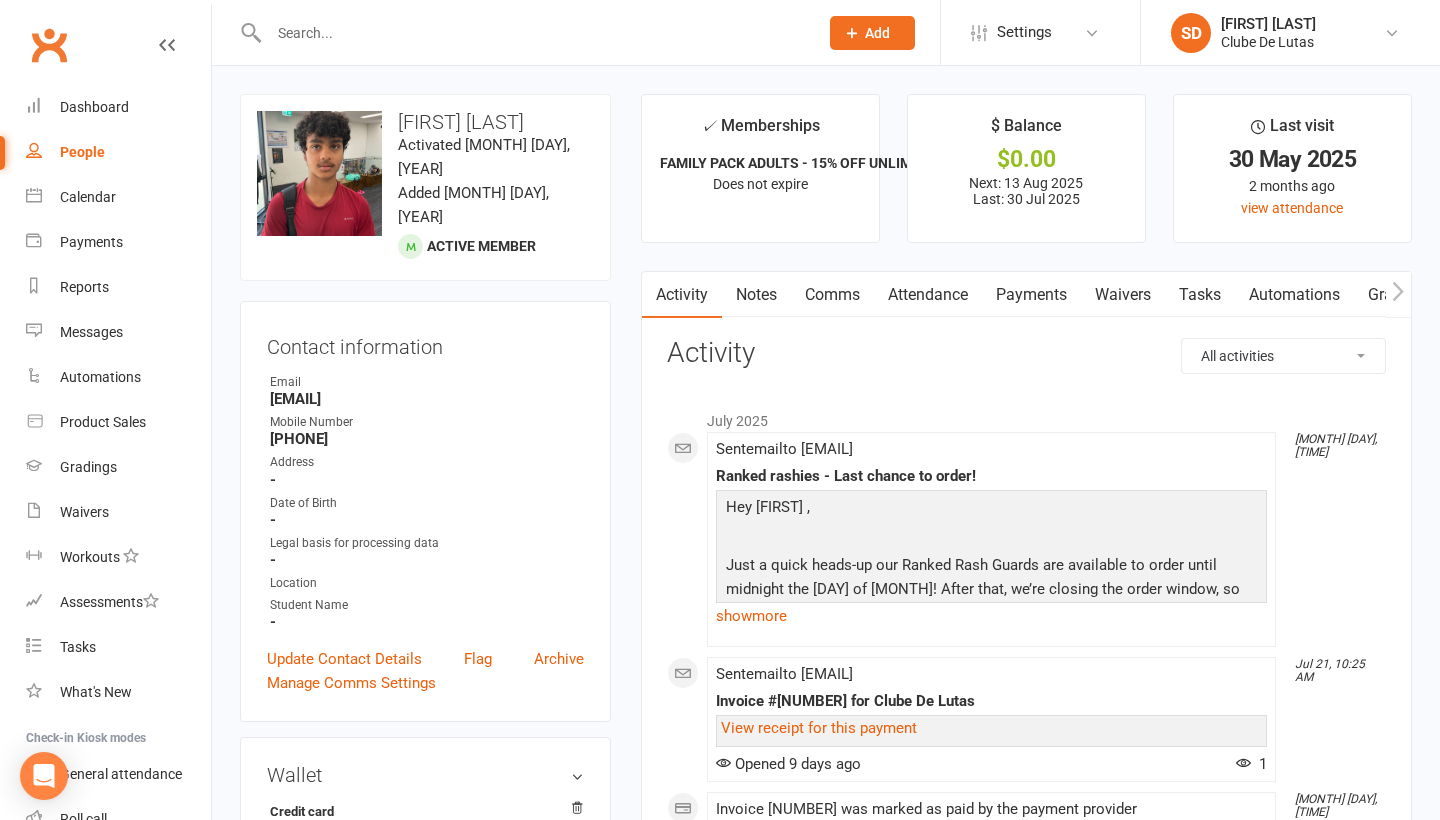 click on "Waivers" at bounding box center (1123, 295) 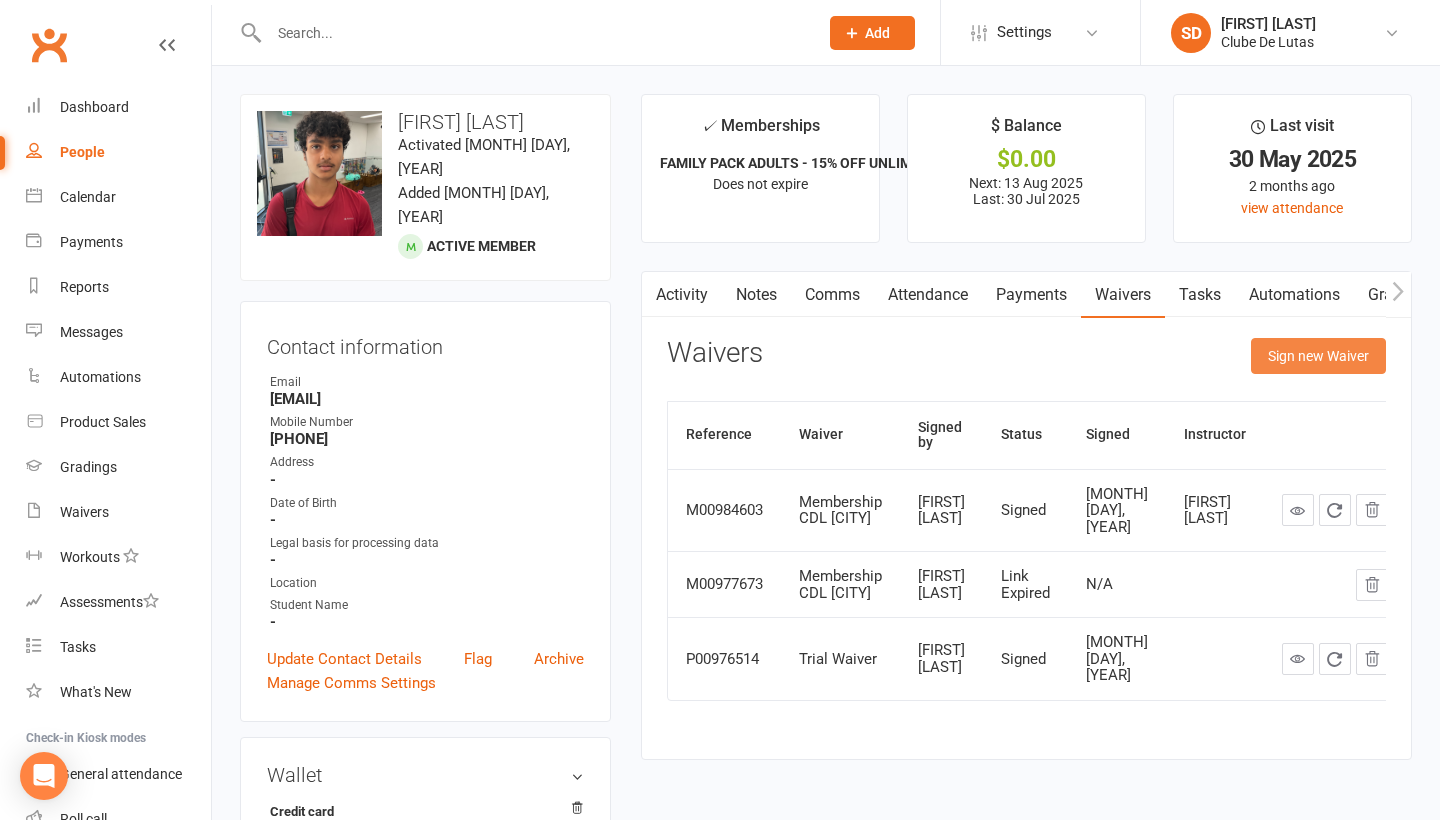 click on "Sign new Waiver" at bounding box center [1318, 356] 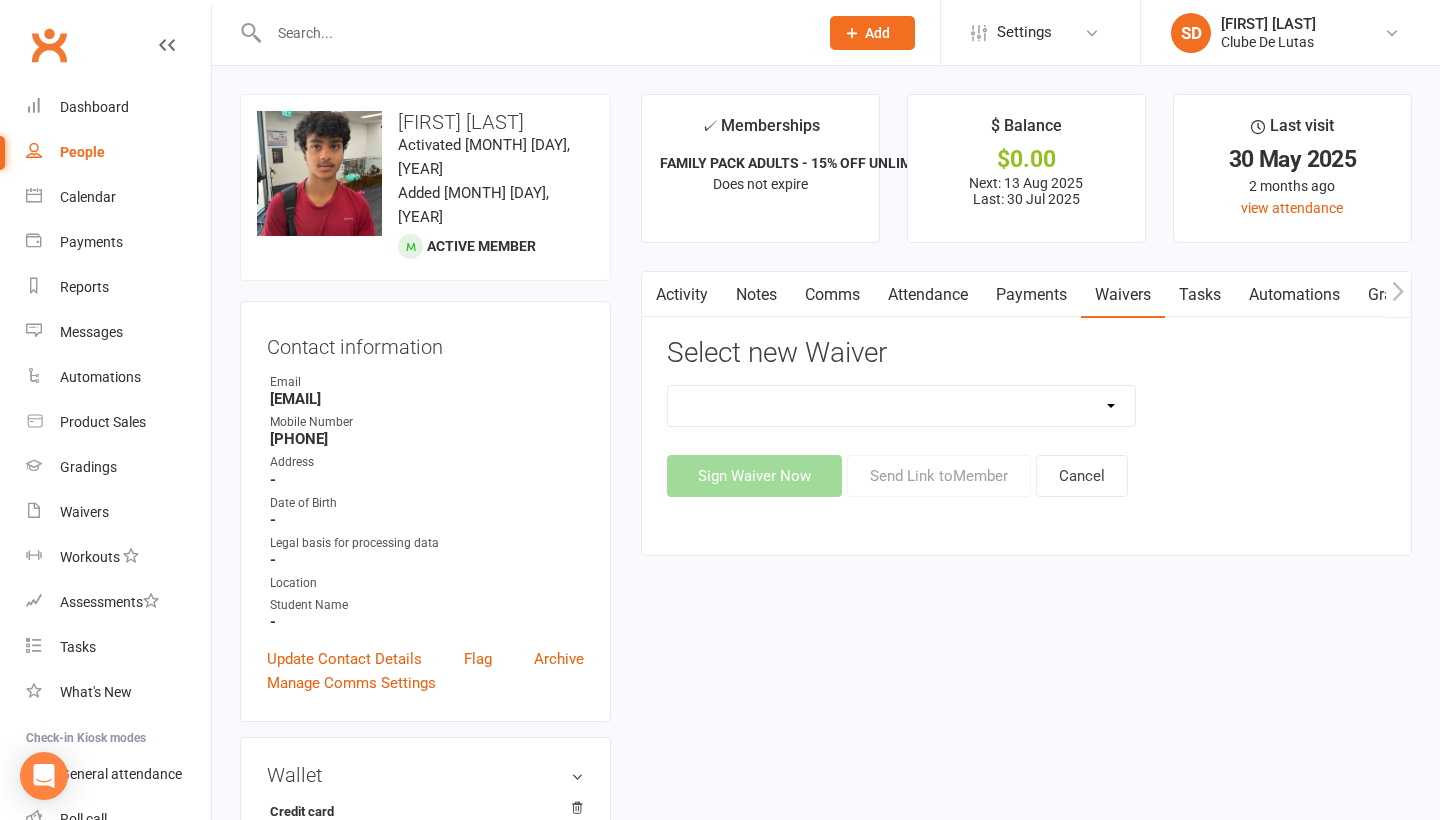 select on "5054" 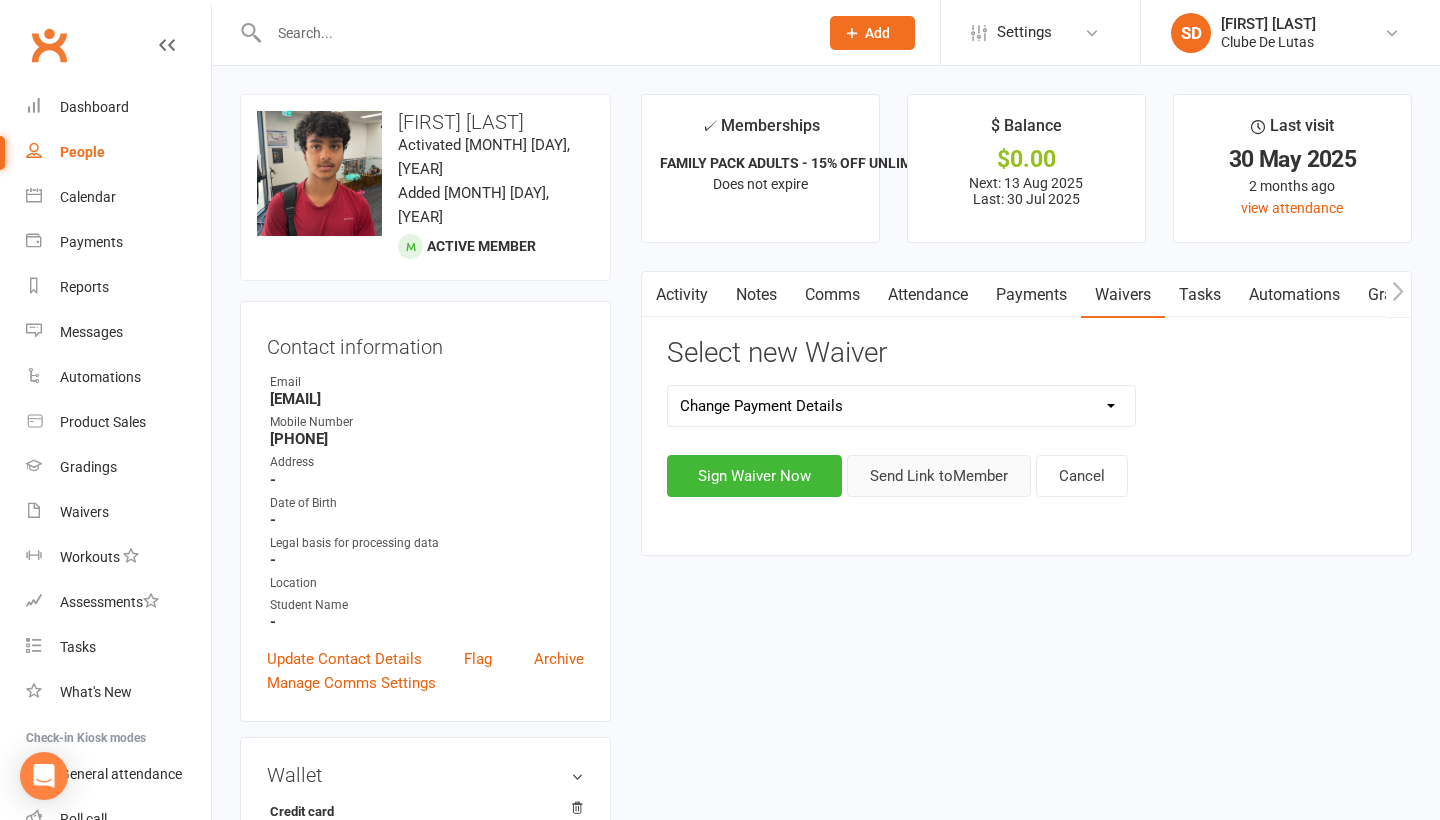 click on "Send Link to  Member" at bounding box center [939, 476] 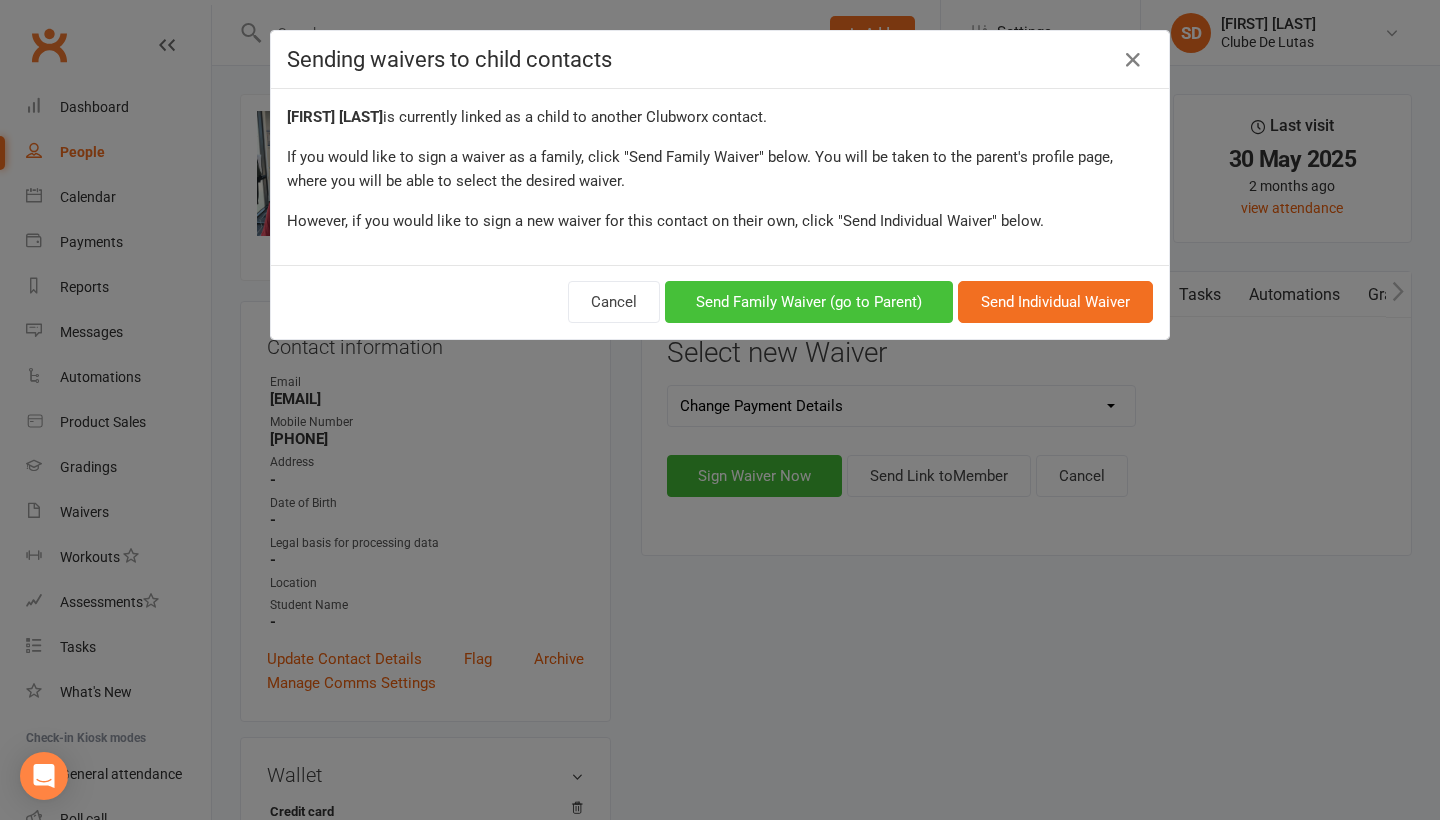 click on "Send Family Waiver (go to Parent)" at bounding box center (809, 302) 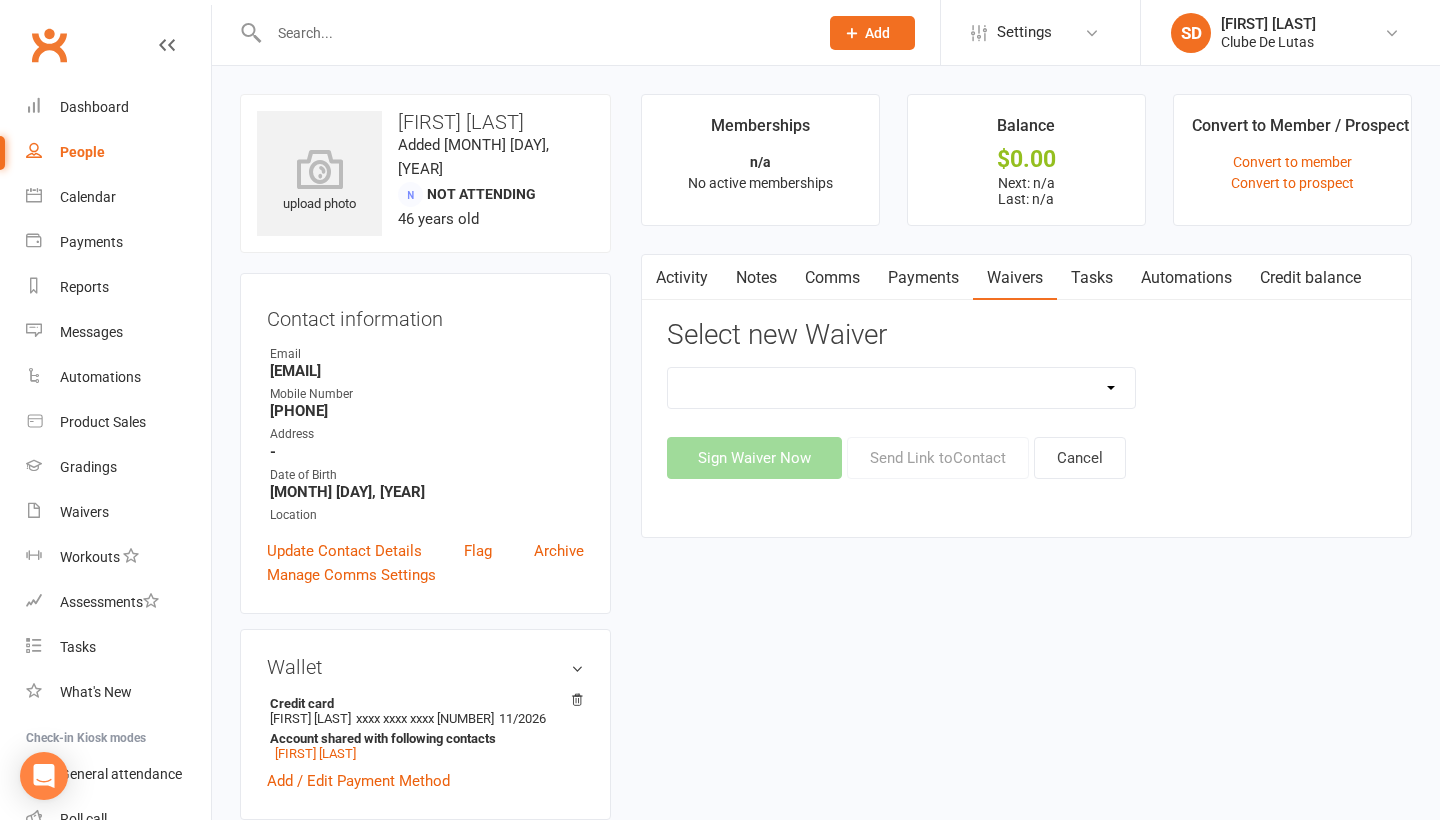 click on "Change Payment Details Membership CDL [CITY]" at bounding box center (902, 388) 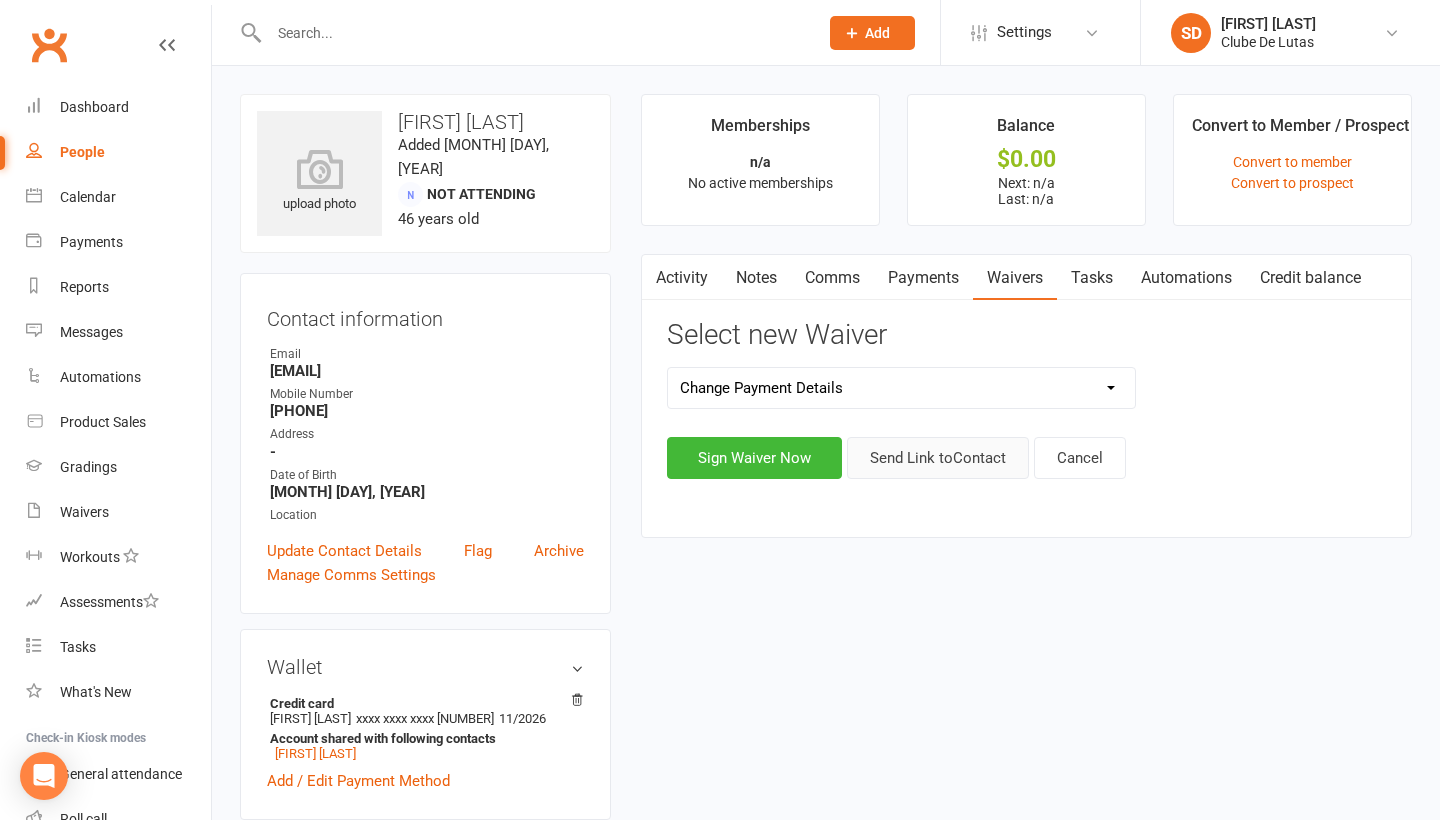 click on "Send Link to  Contact" at bounding box center (938, 458) 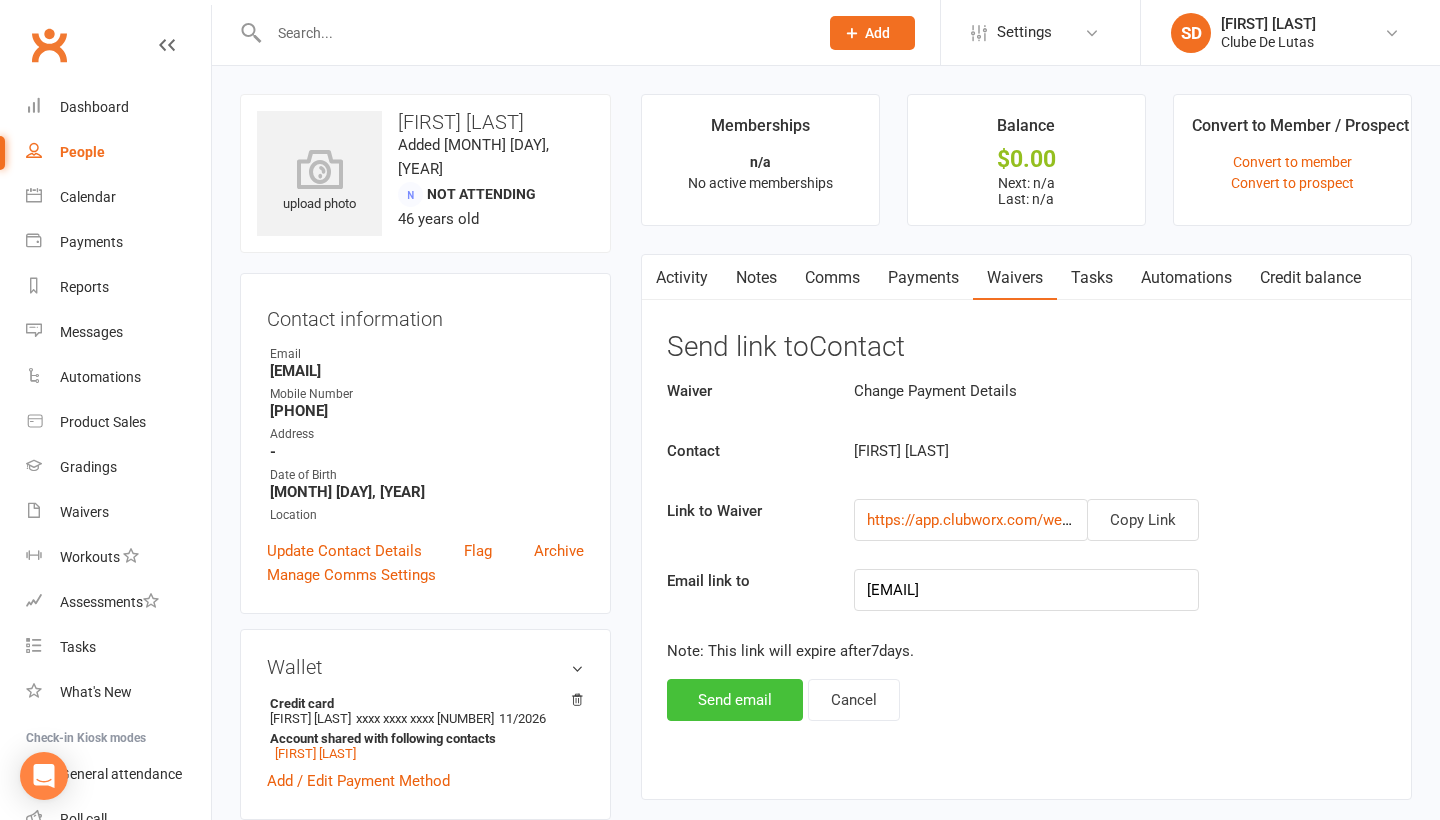 click on "Send email" at bounding box center (735, 700) 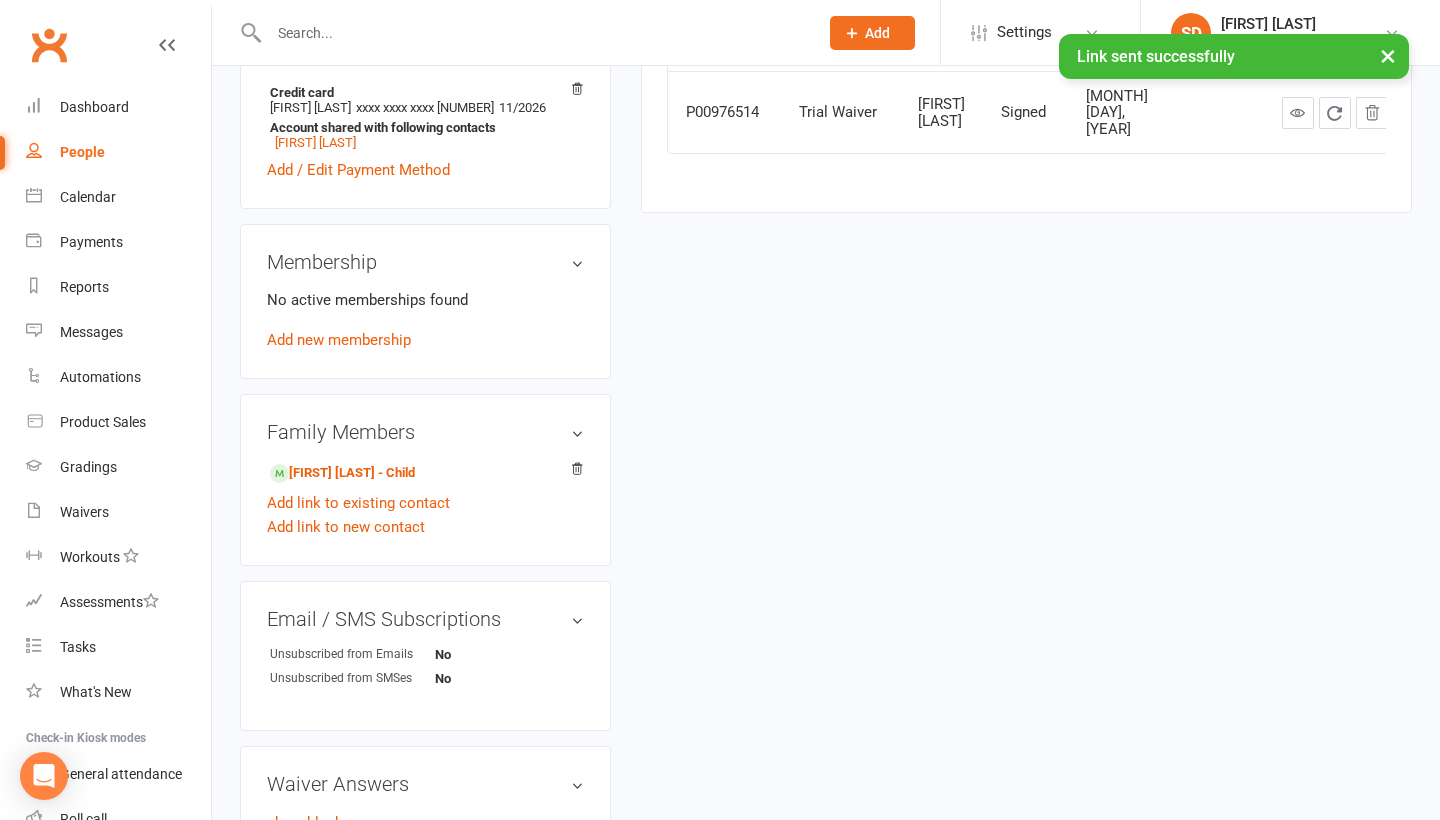 scroll, scrollTop: 761, scrollLeft: 0, axis: vertical 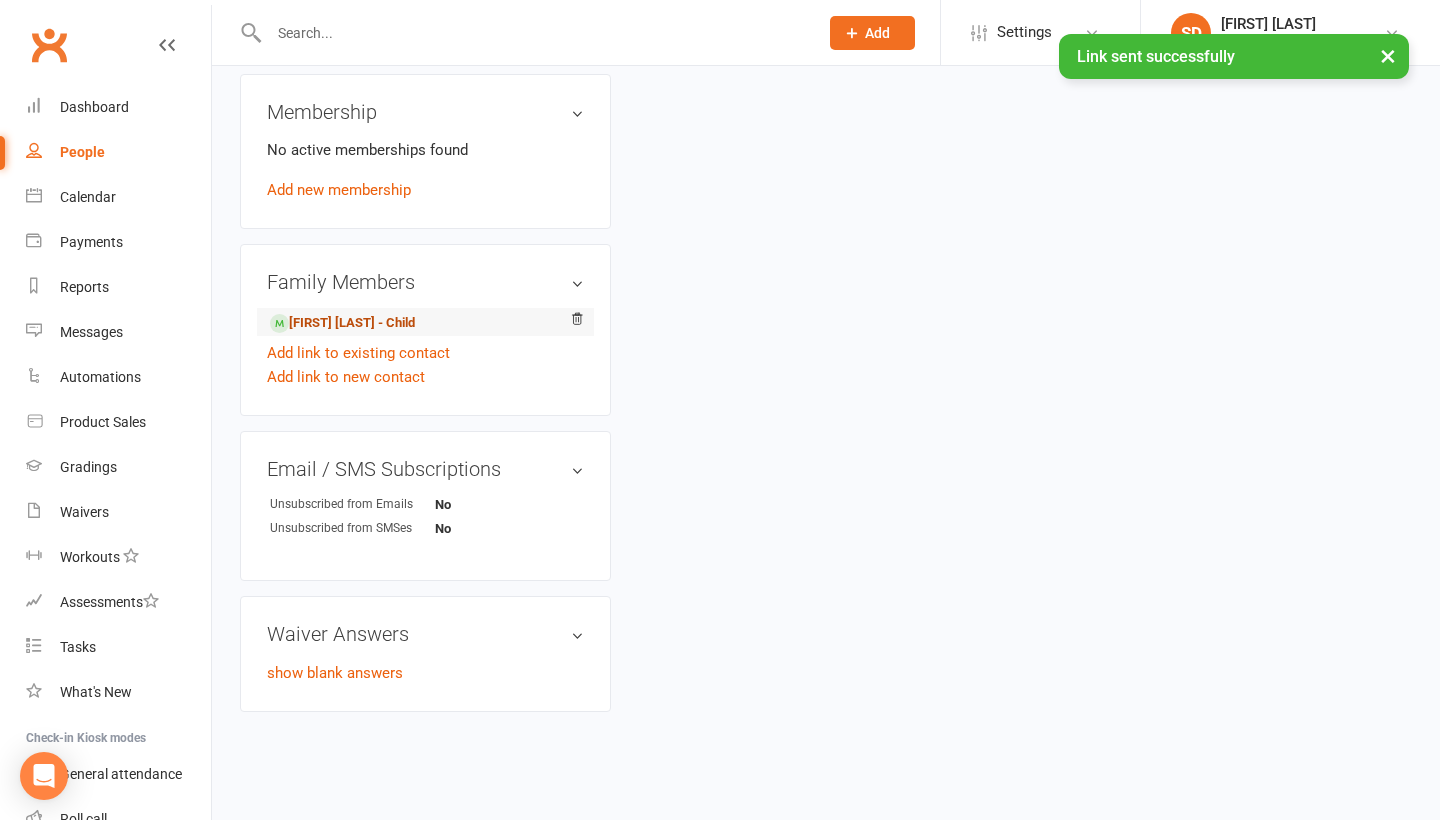 click on "[FIRST] [LAST] - Child" at bounding box center (342, 323) 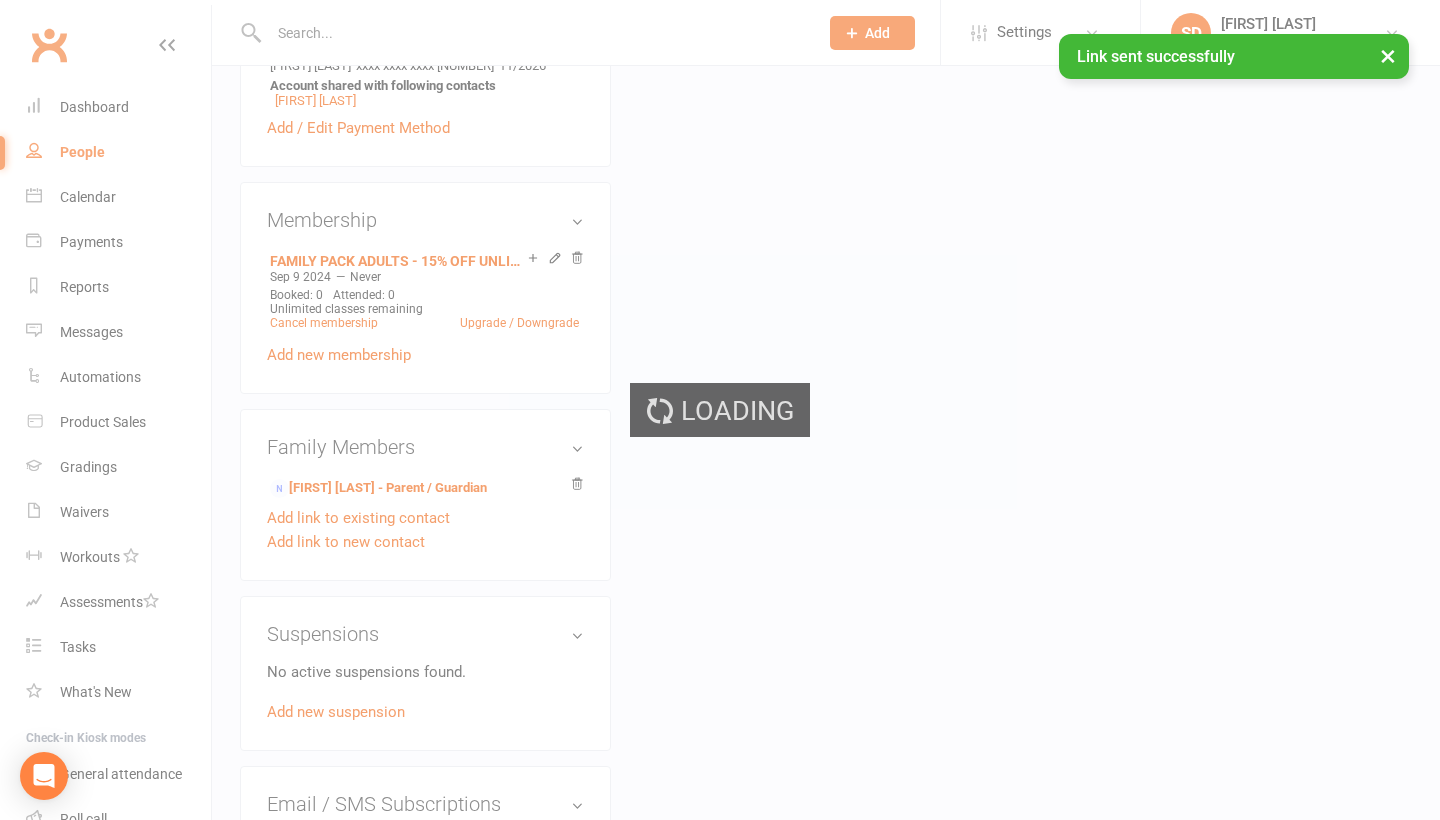 scroll, scrollTop: 0, scrollLeft: 0, axis: both 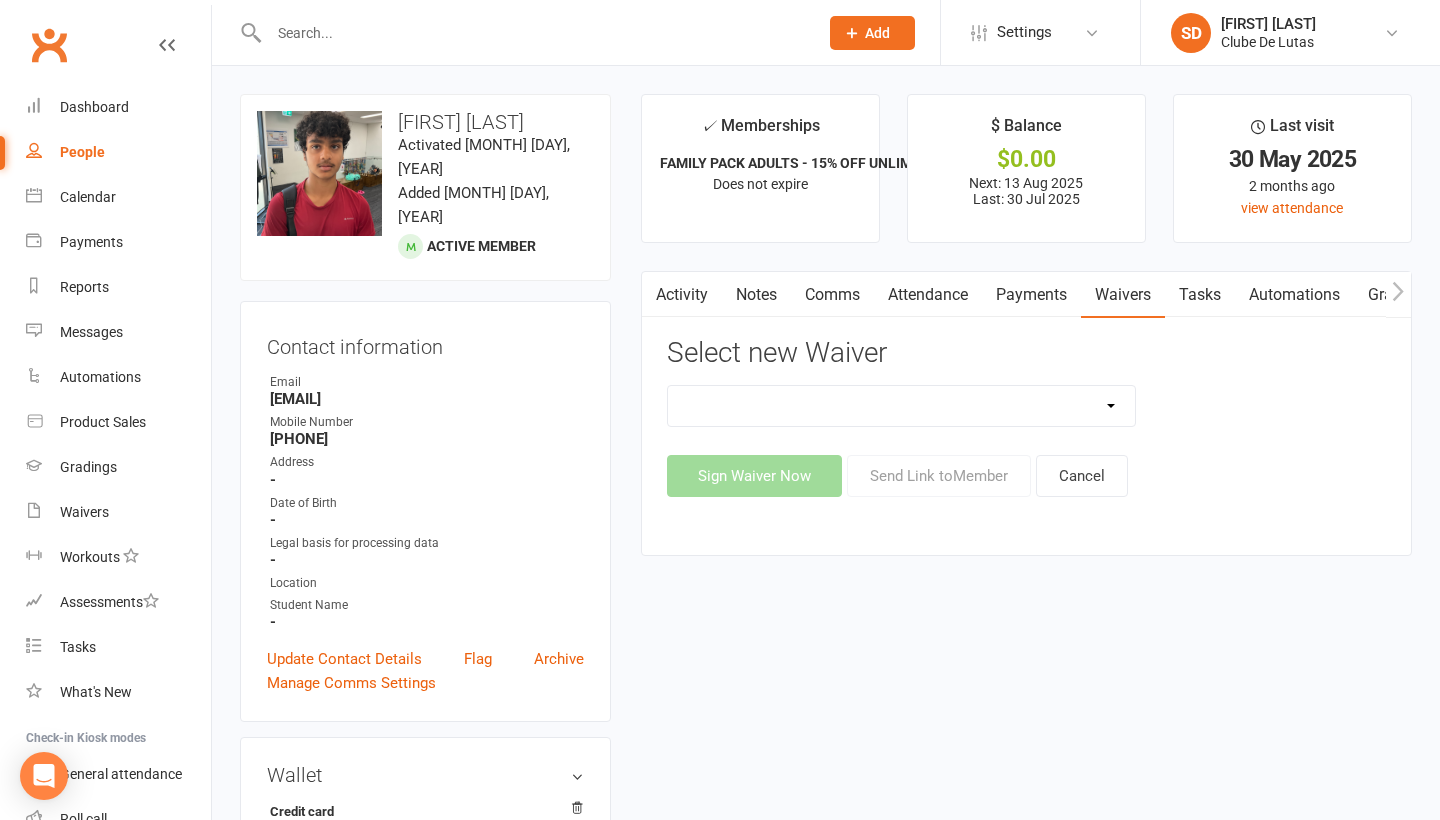click on "Payments" at bounding box center [1031, 295] 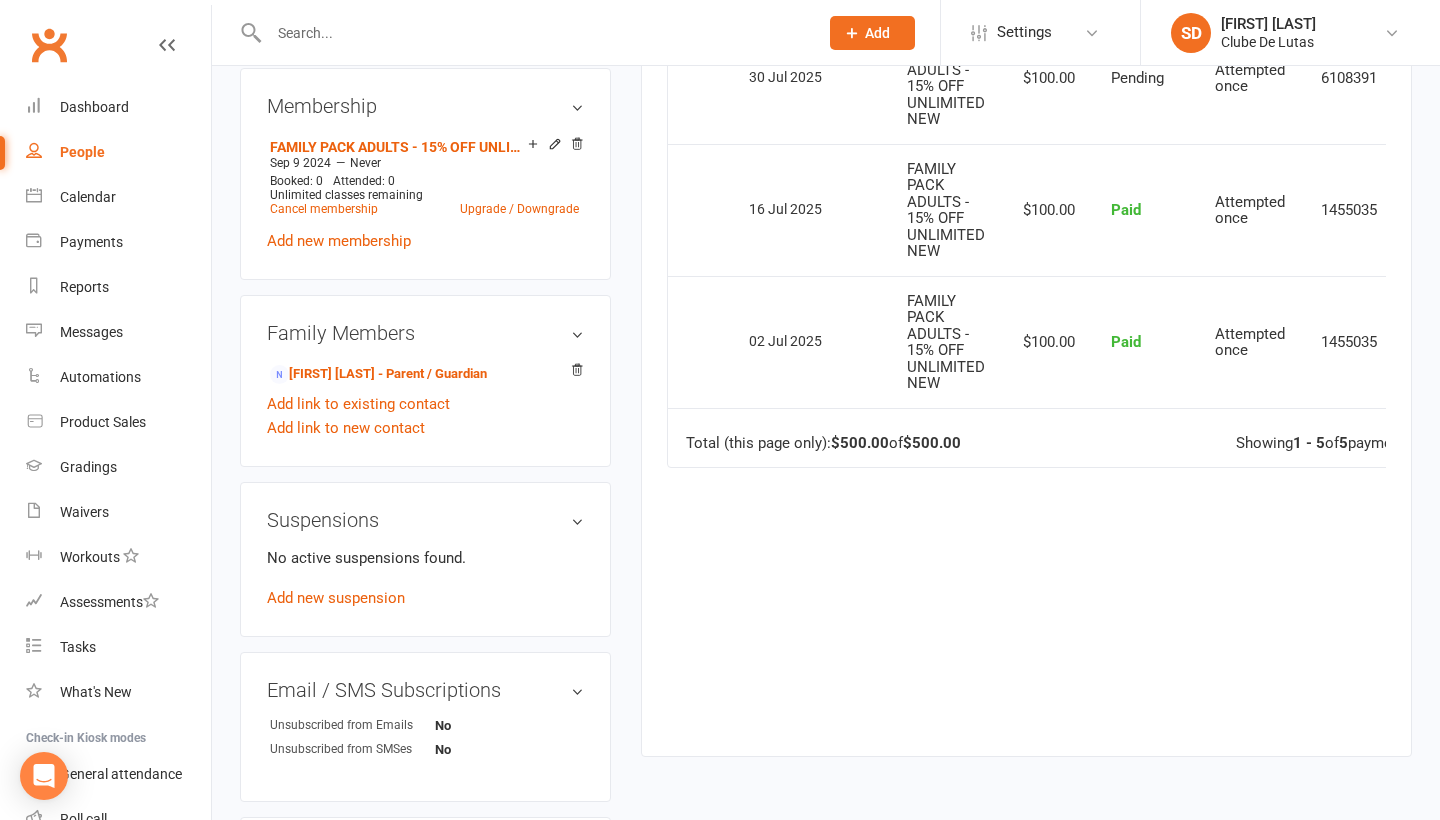 scroll, scrollTop: 877, scrollLeft: 1, axis: both 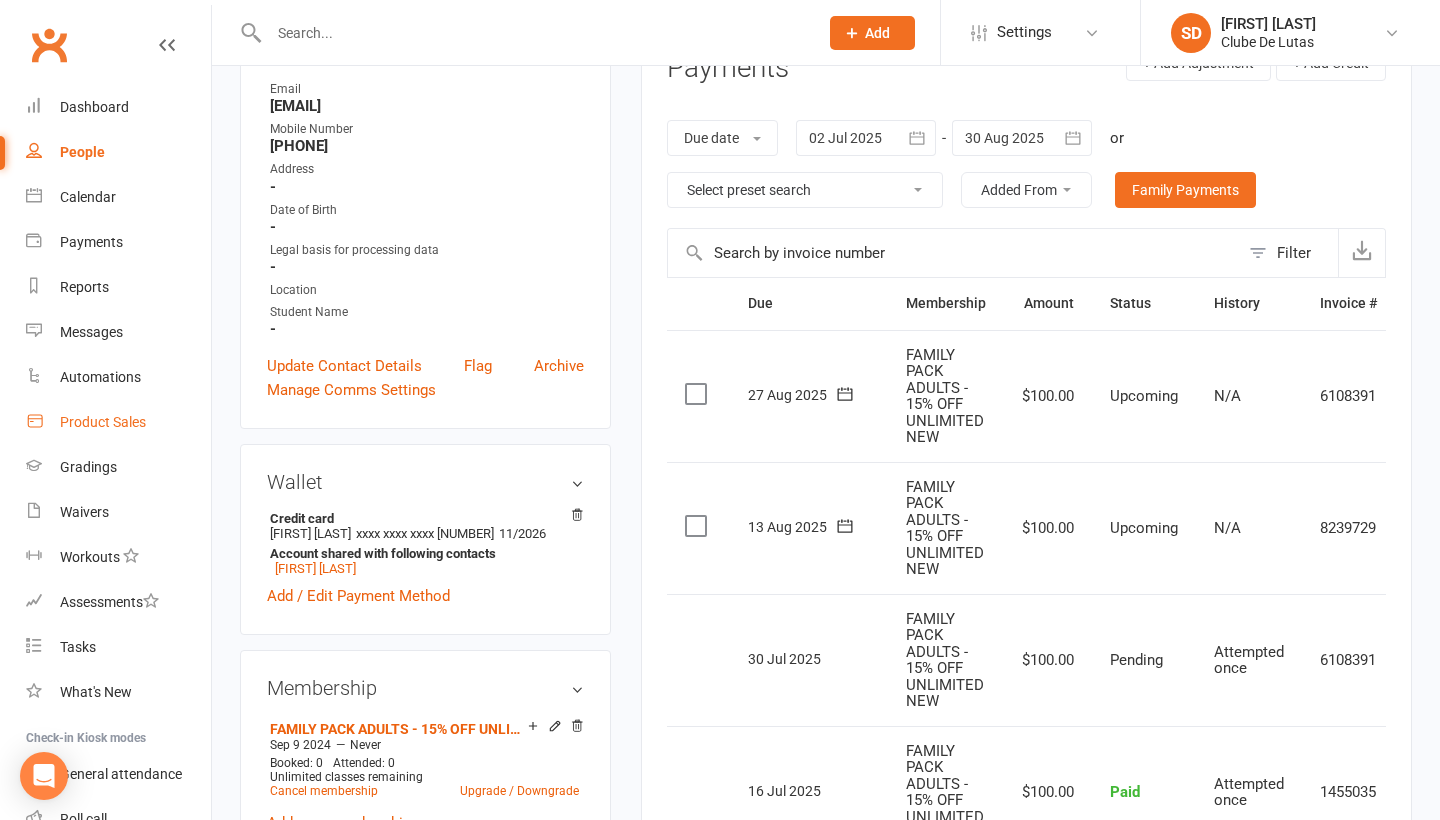 click on "Product Sales" at bounding box center (118, 422) 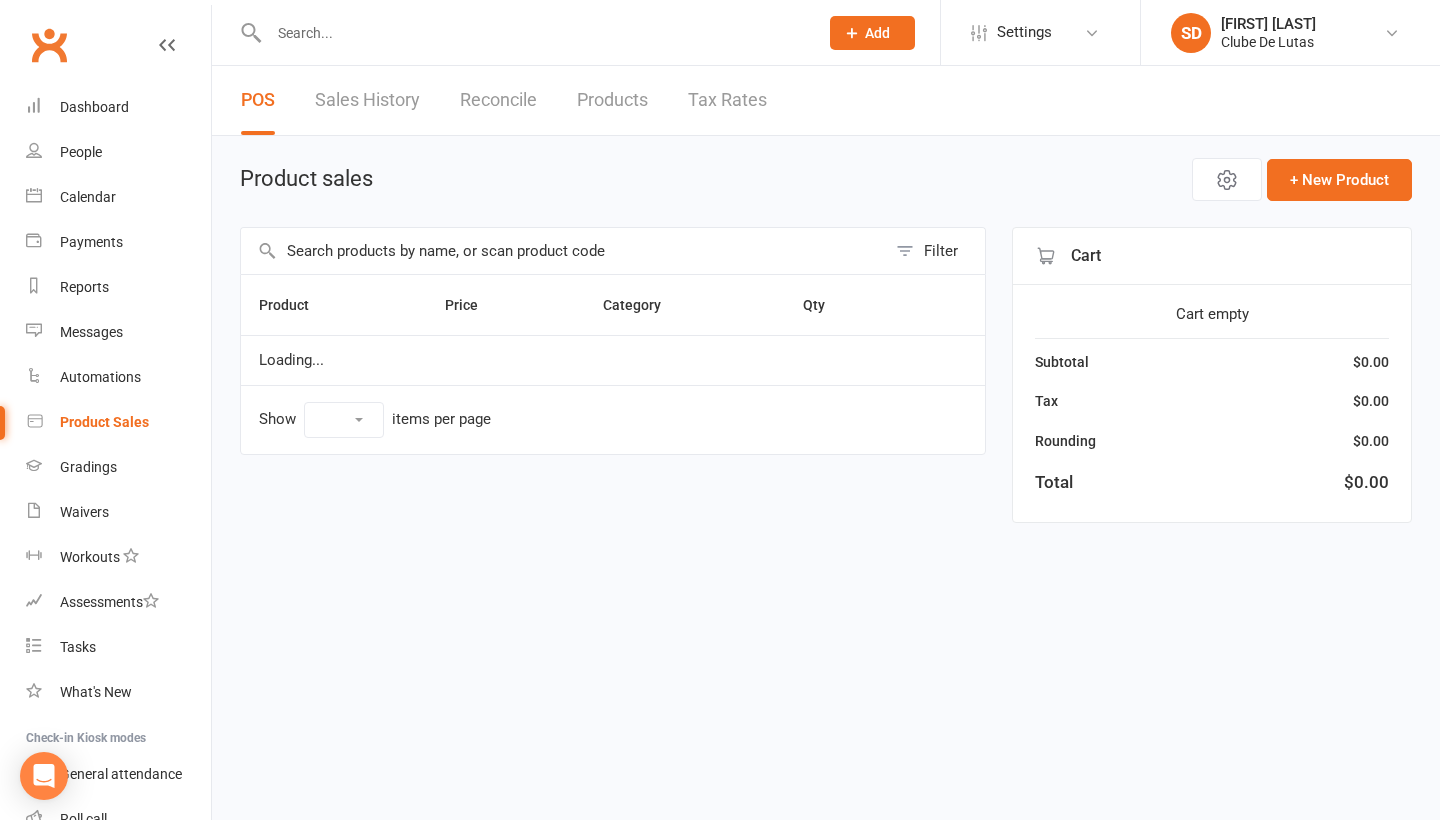 select on "10" 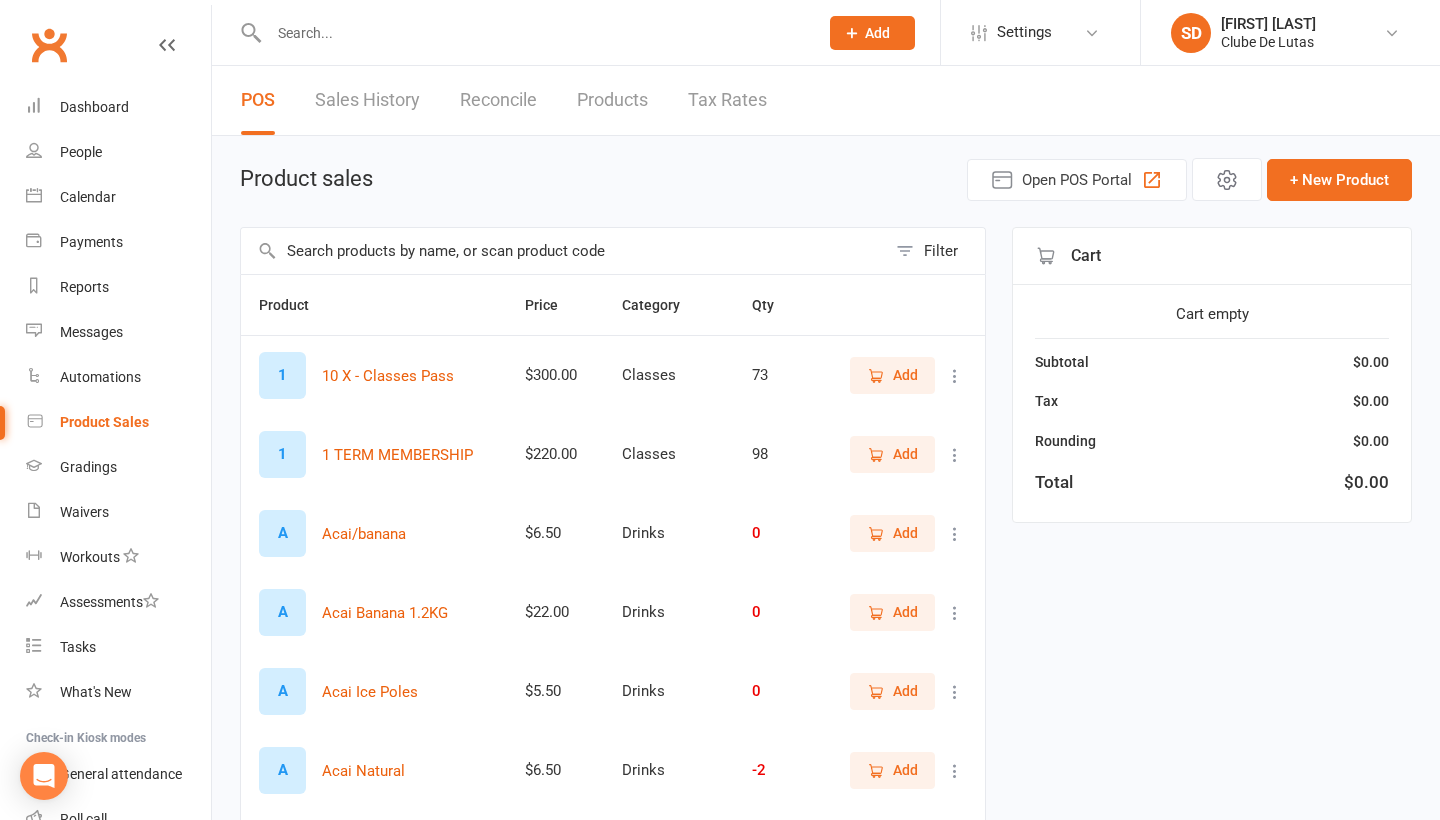 click at bounding box center [563, 251] 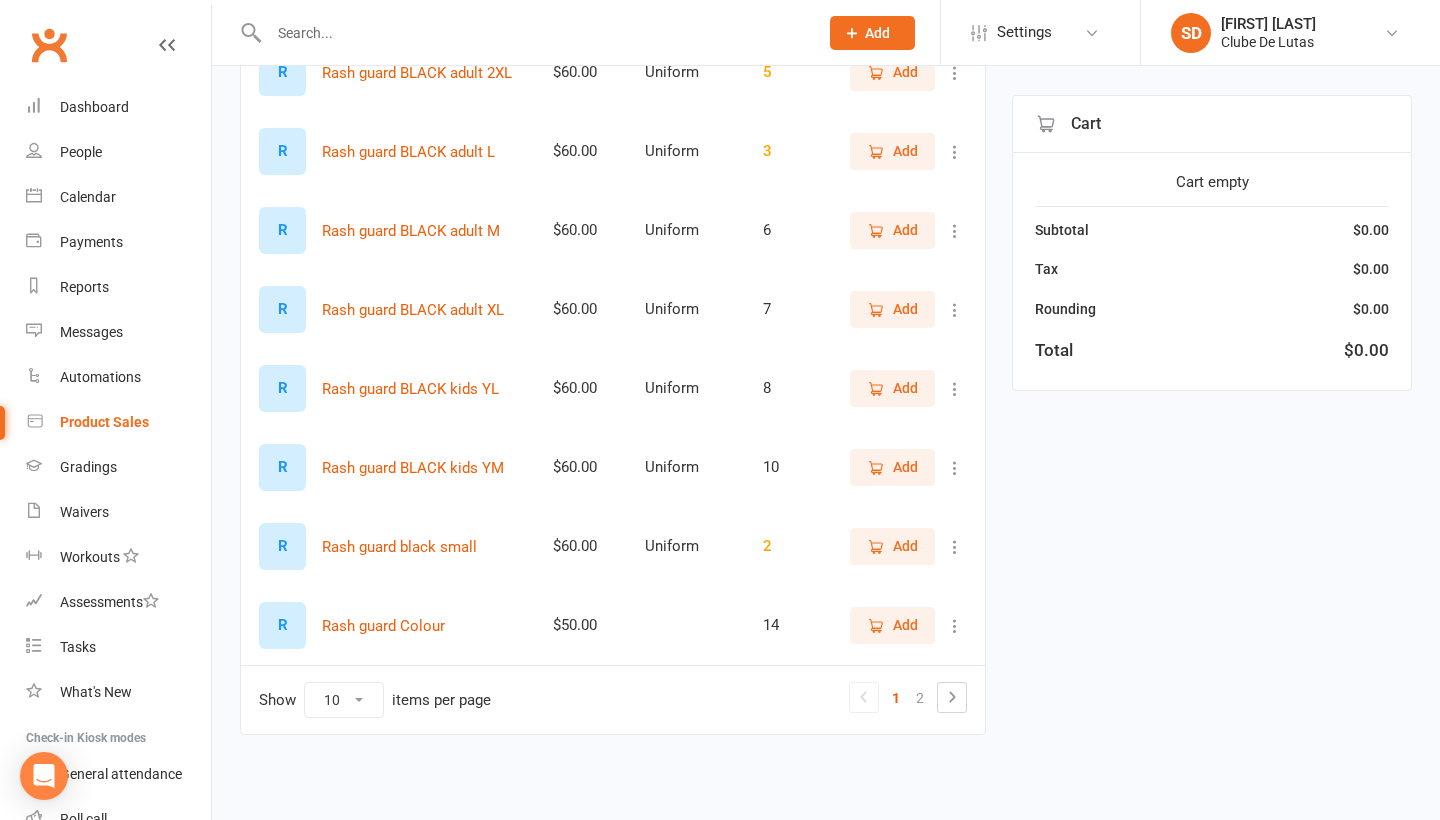 scroll, scrollTop: 478, scrollLeft: 0, axis: vertical 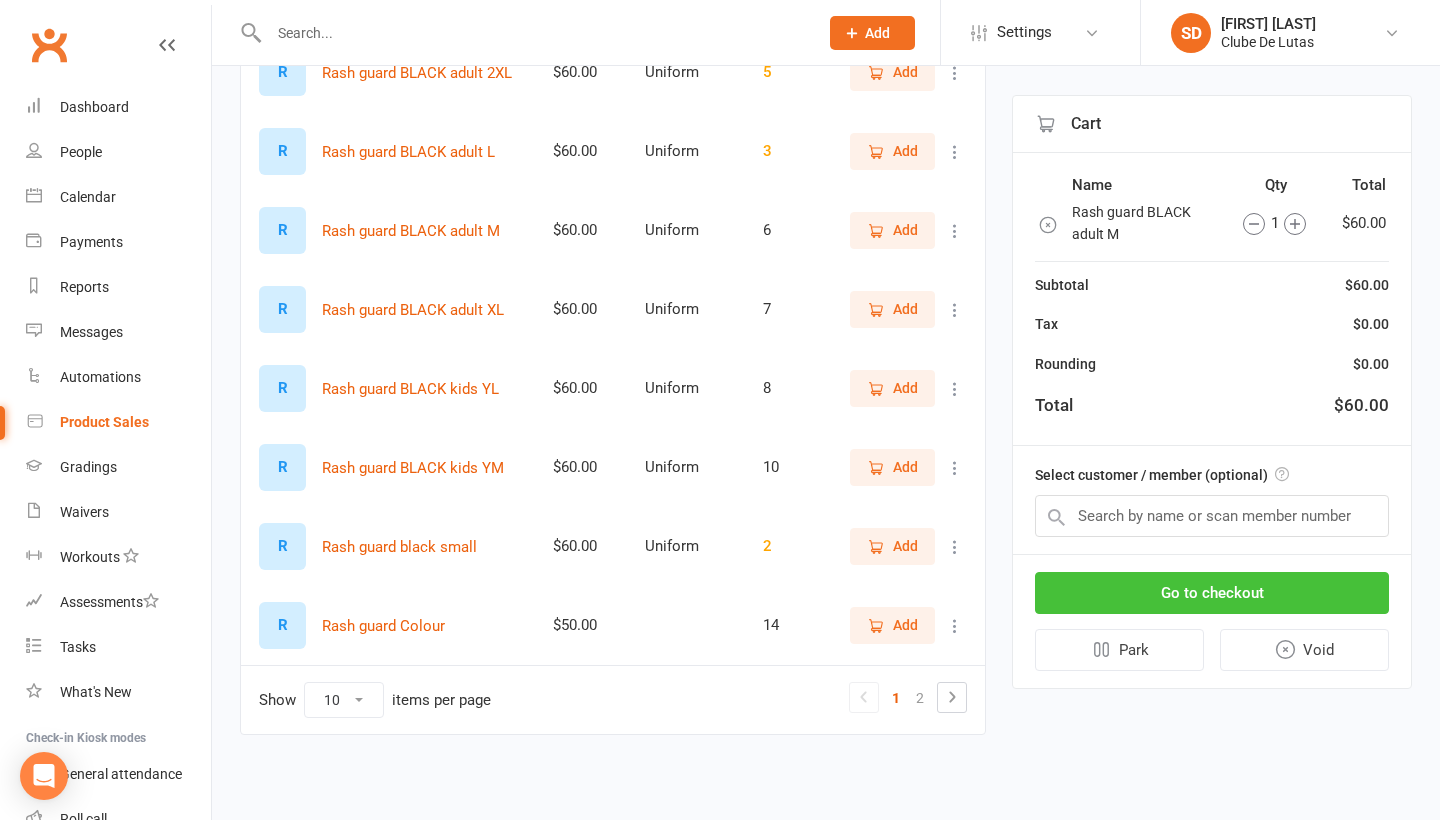 click on "Go to checkout" at bounding box center (1212, 593) 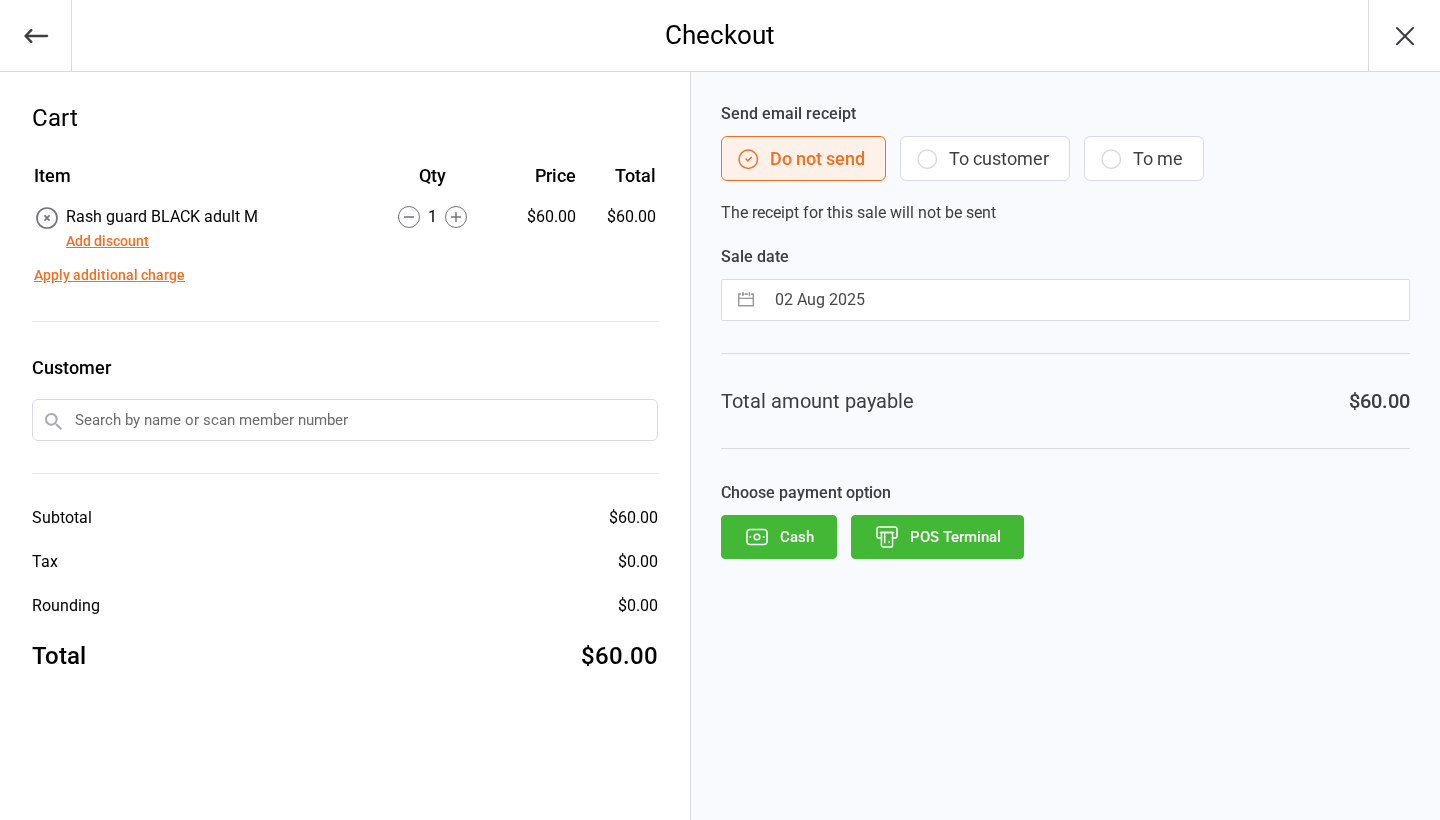 scroll, scrollTop: 0, scrollLeft: 0, axis: both 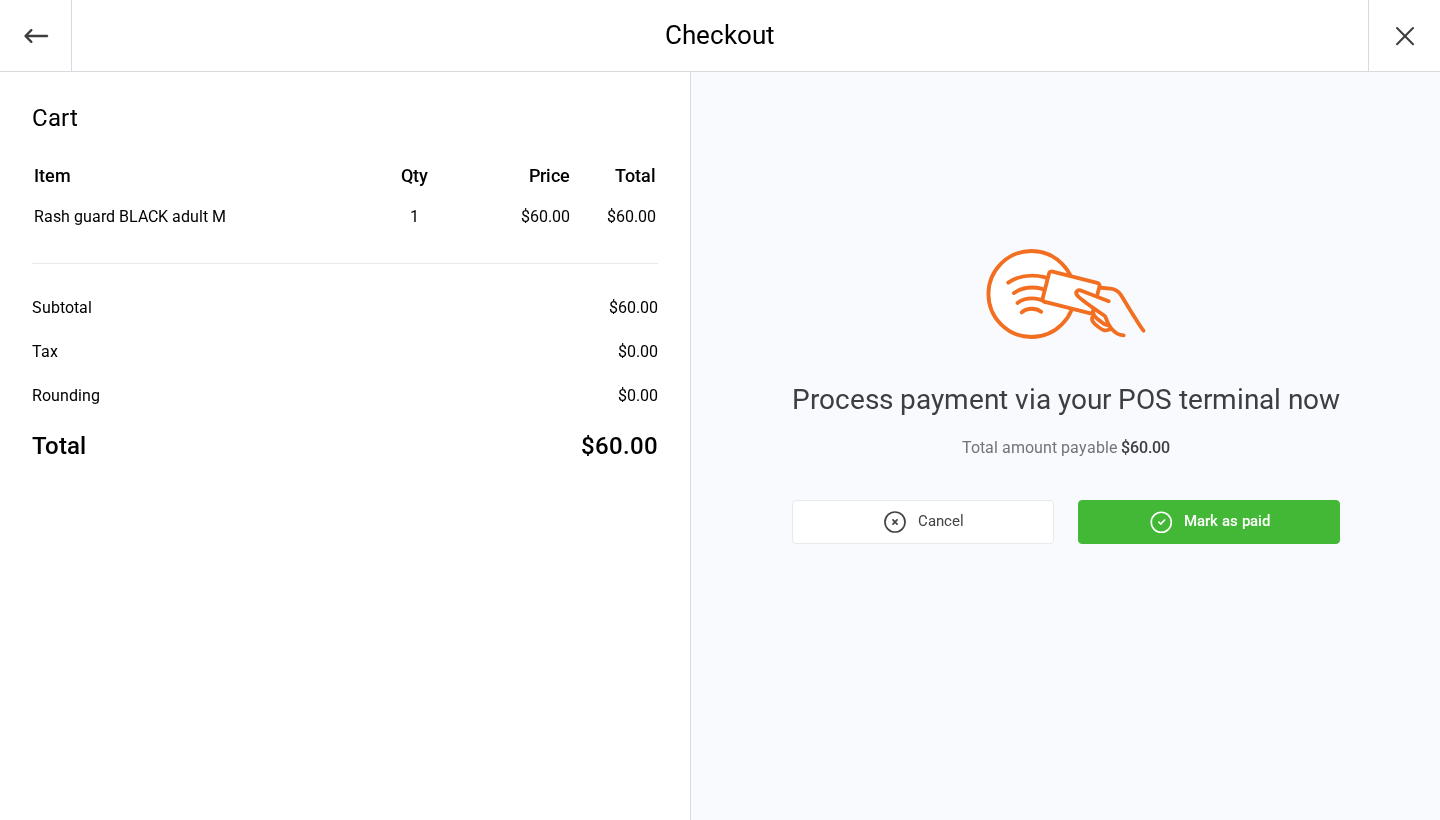 click on "Mark as paid" at bounding box center [1209, 522] 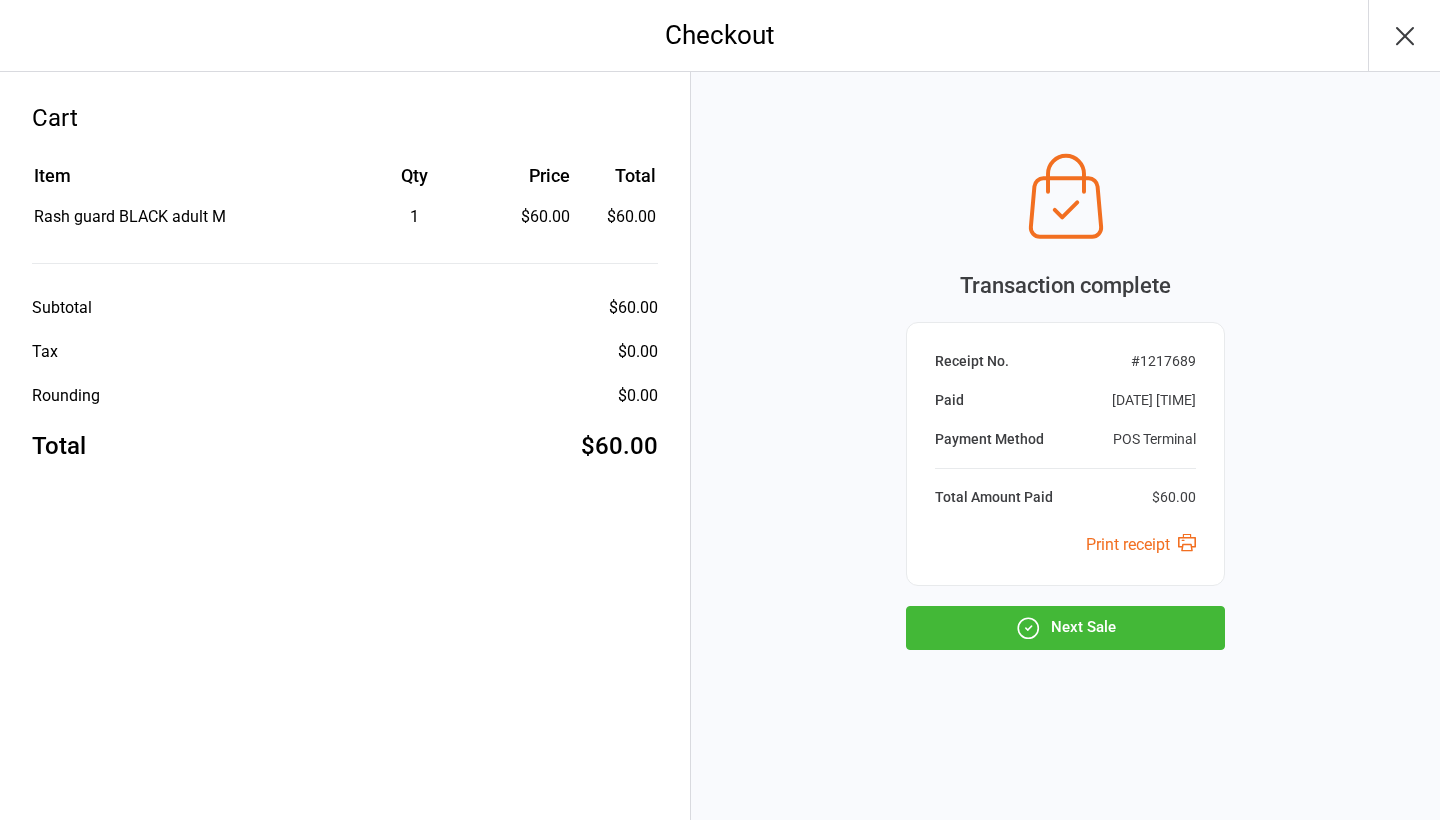 click on "Transaction complete Receipt No. # 1217689 Paid [DATE] [TIME] Payment Method POS Terminal Total Amount Paid $60.00 Print receipt  Next Sale" at bounding box center (1065, 446) 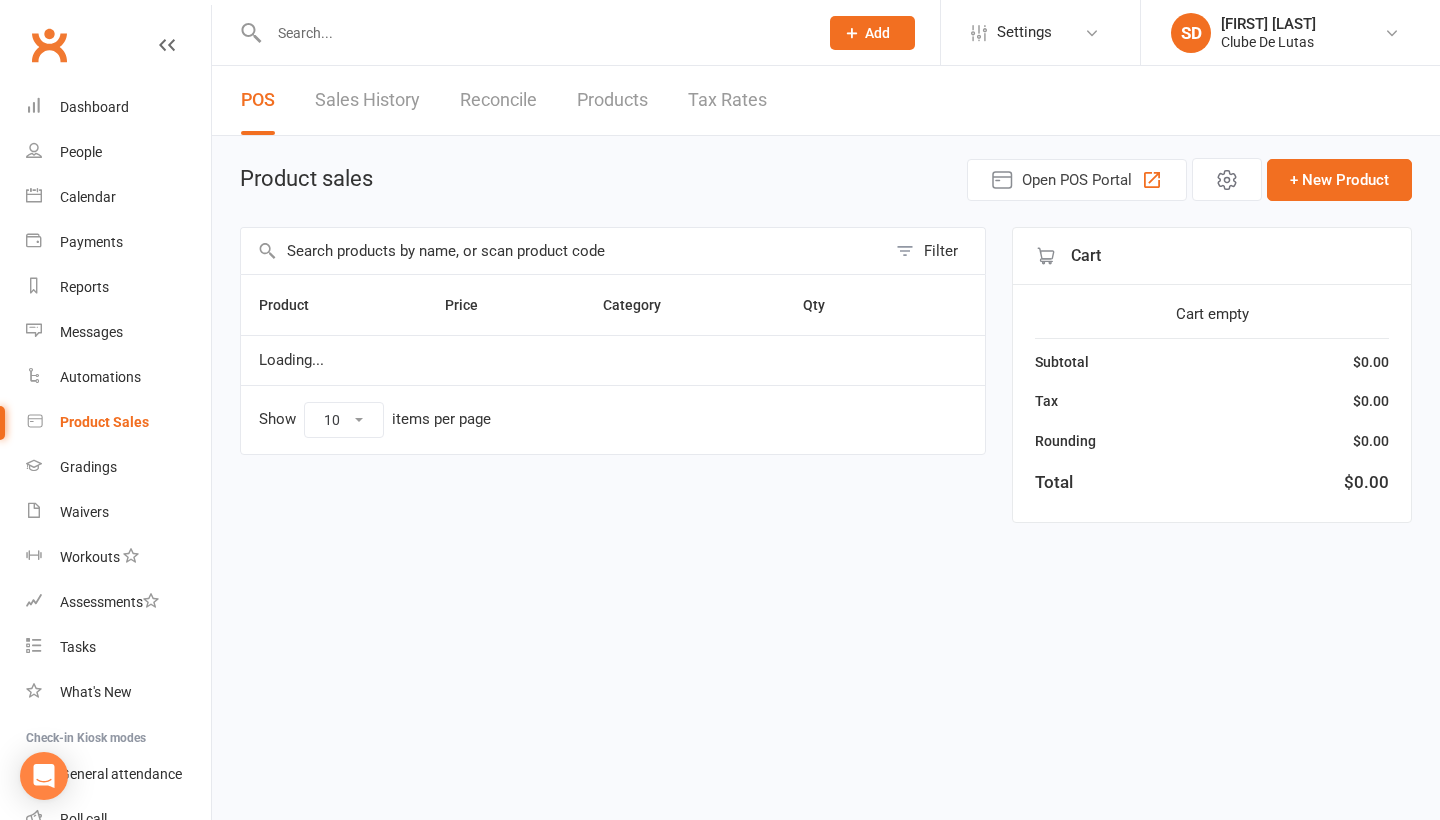 scroll, scrollTop: 0, scrollLeft: 0, axis: both 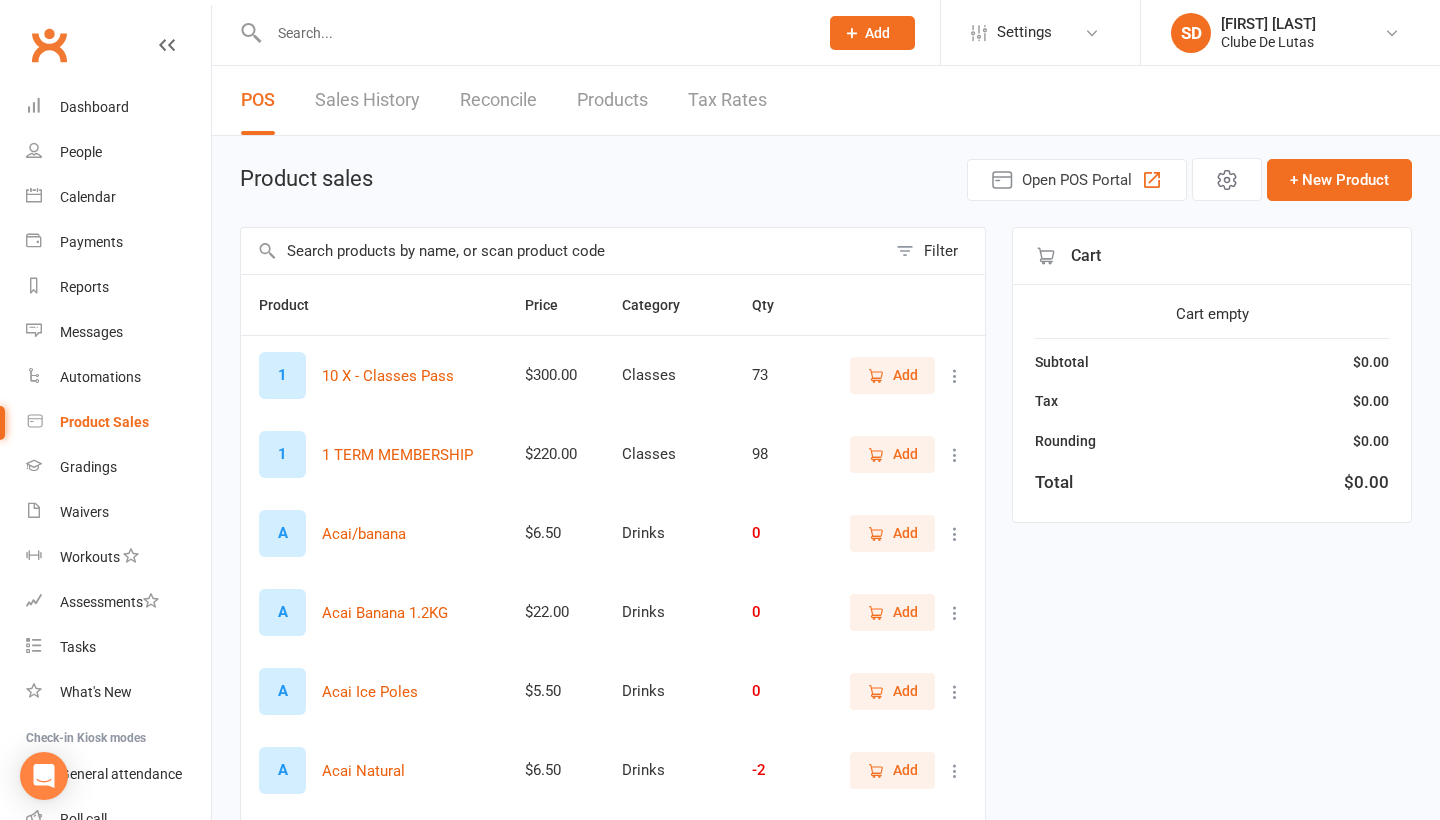 click at bounding box center [563, 251] 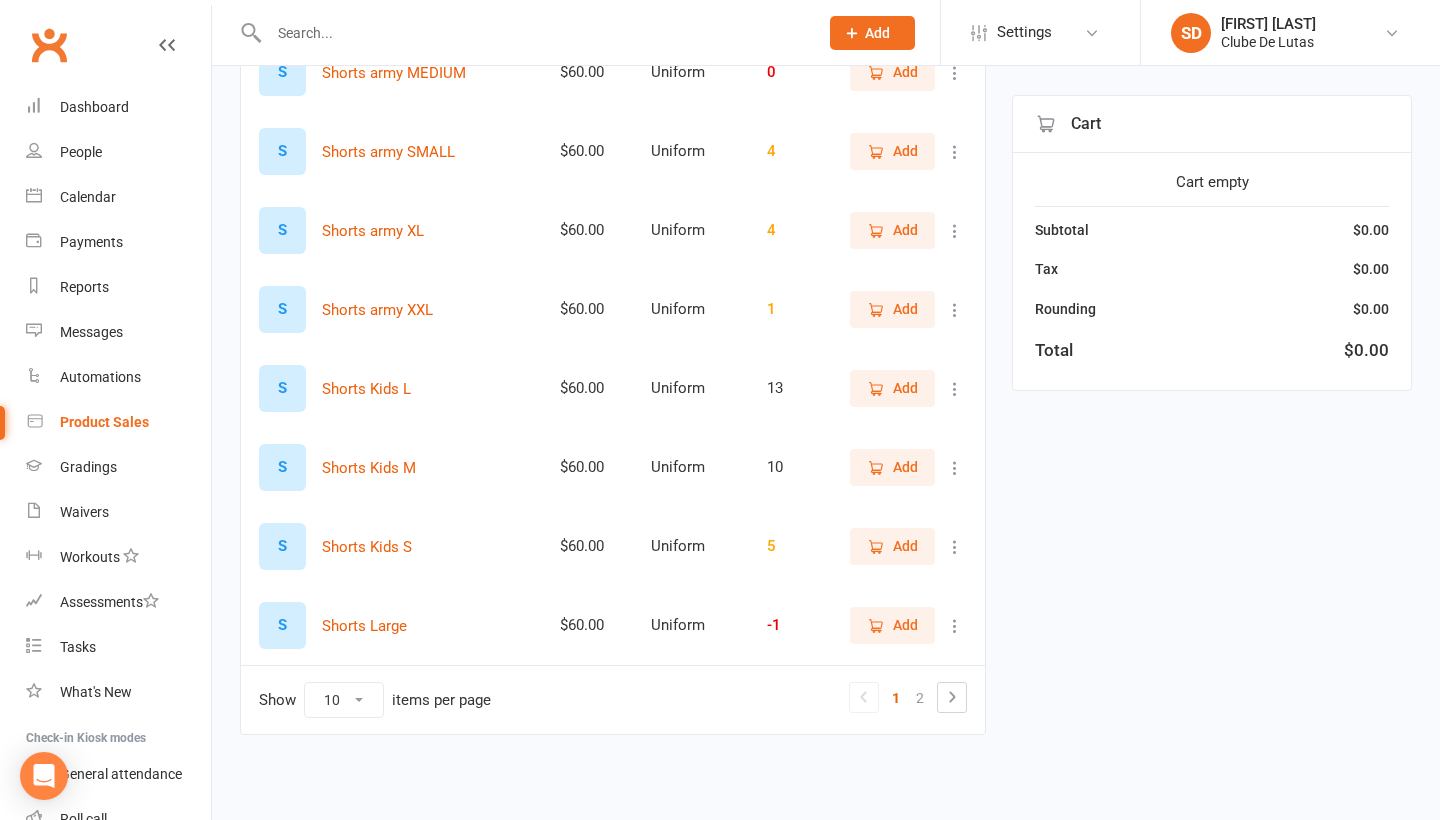 scroll, scrollTop: 479, scrollLeft: 0, axis: vertical 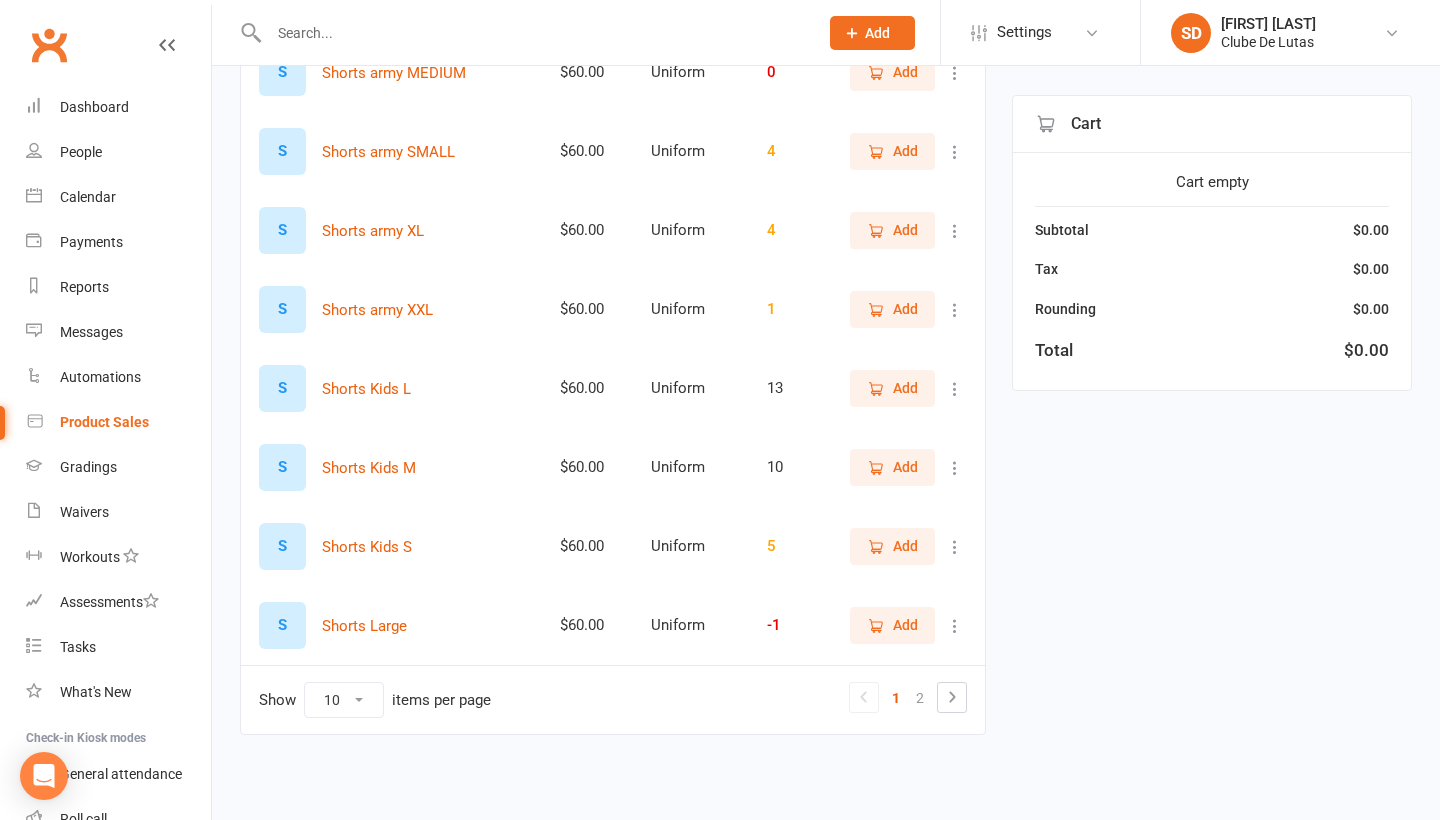 click on "Add" at bounding box center [892, 467] 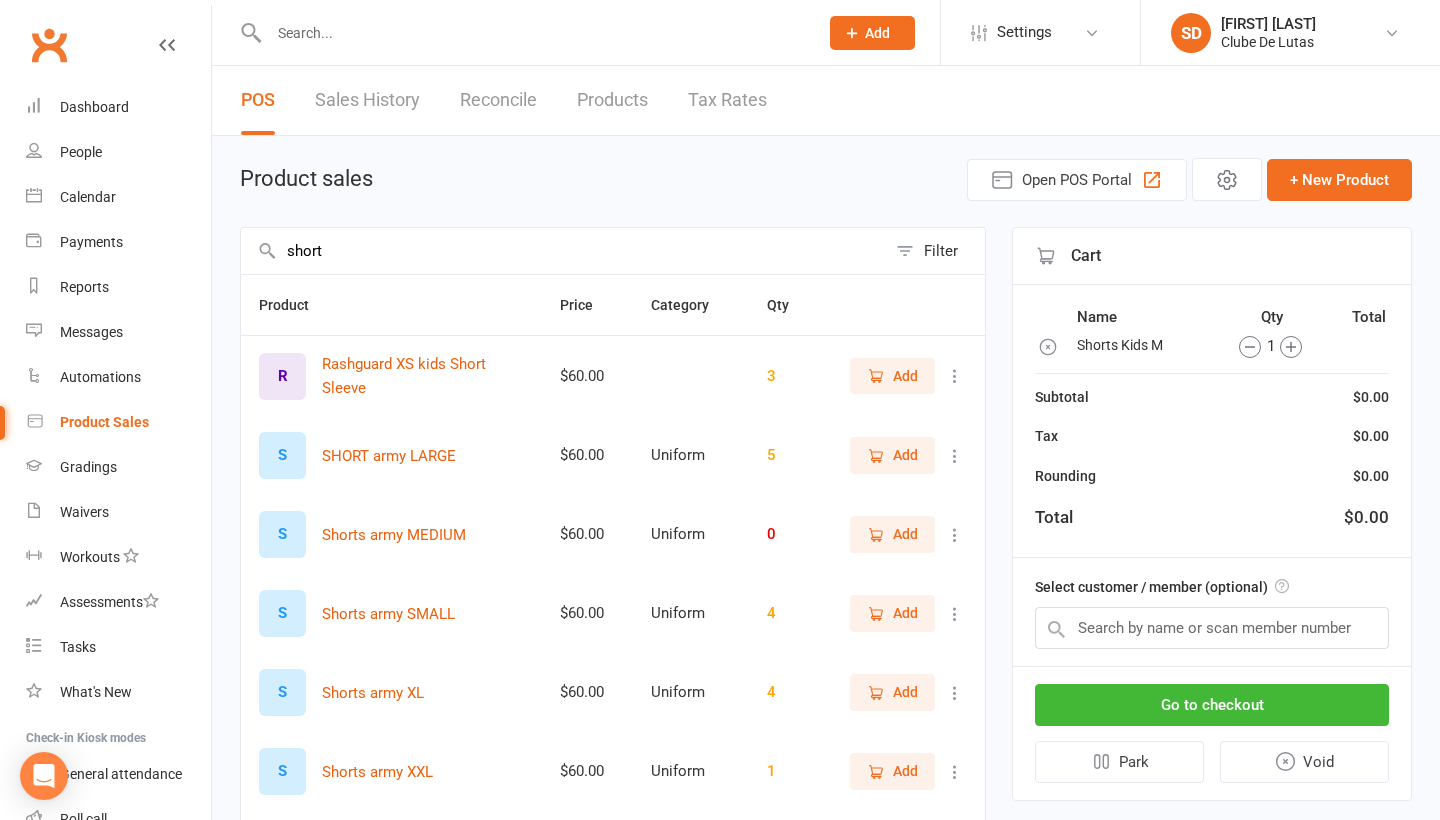 scroll, scrollTop: -1, scrollLeft: 0, axis: vertical 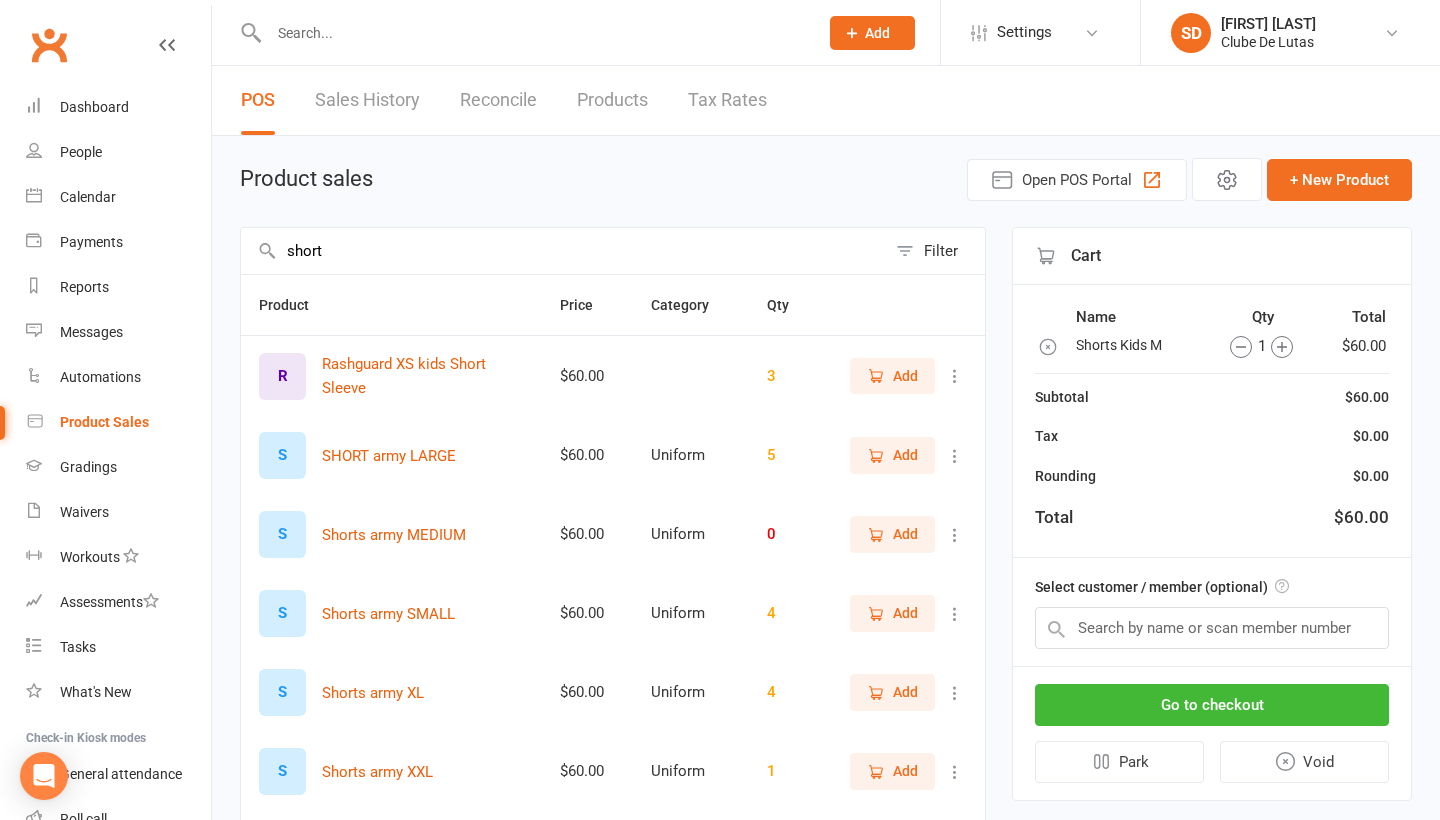 click on "short" at bounding box center (563, 251) 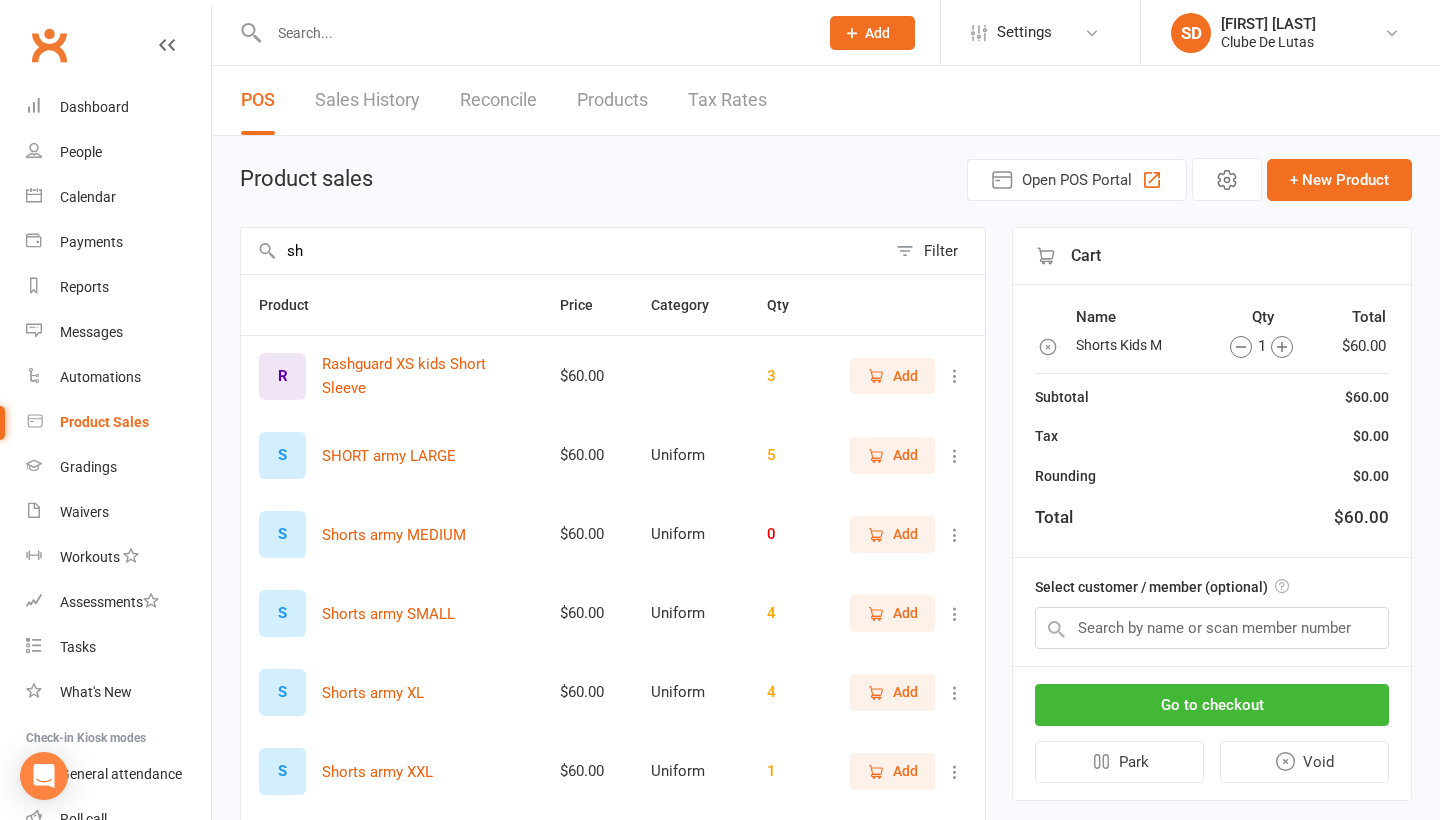 type on "s" 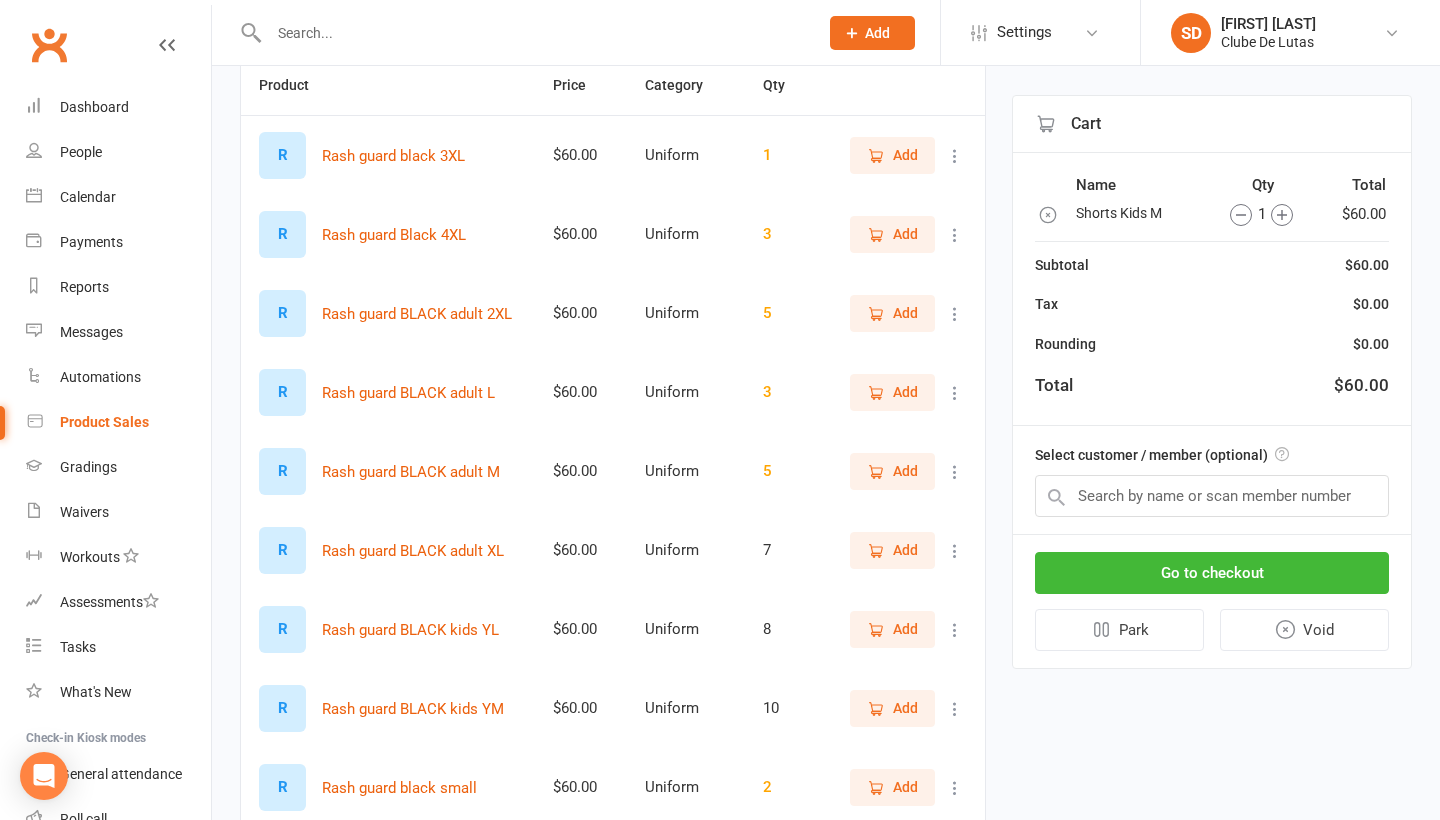scroll, scrollTop: 466, scrollLeft: 0, axis: vertical 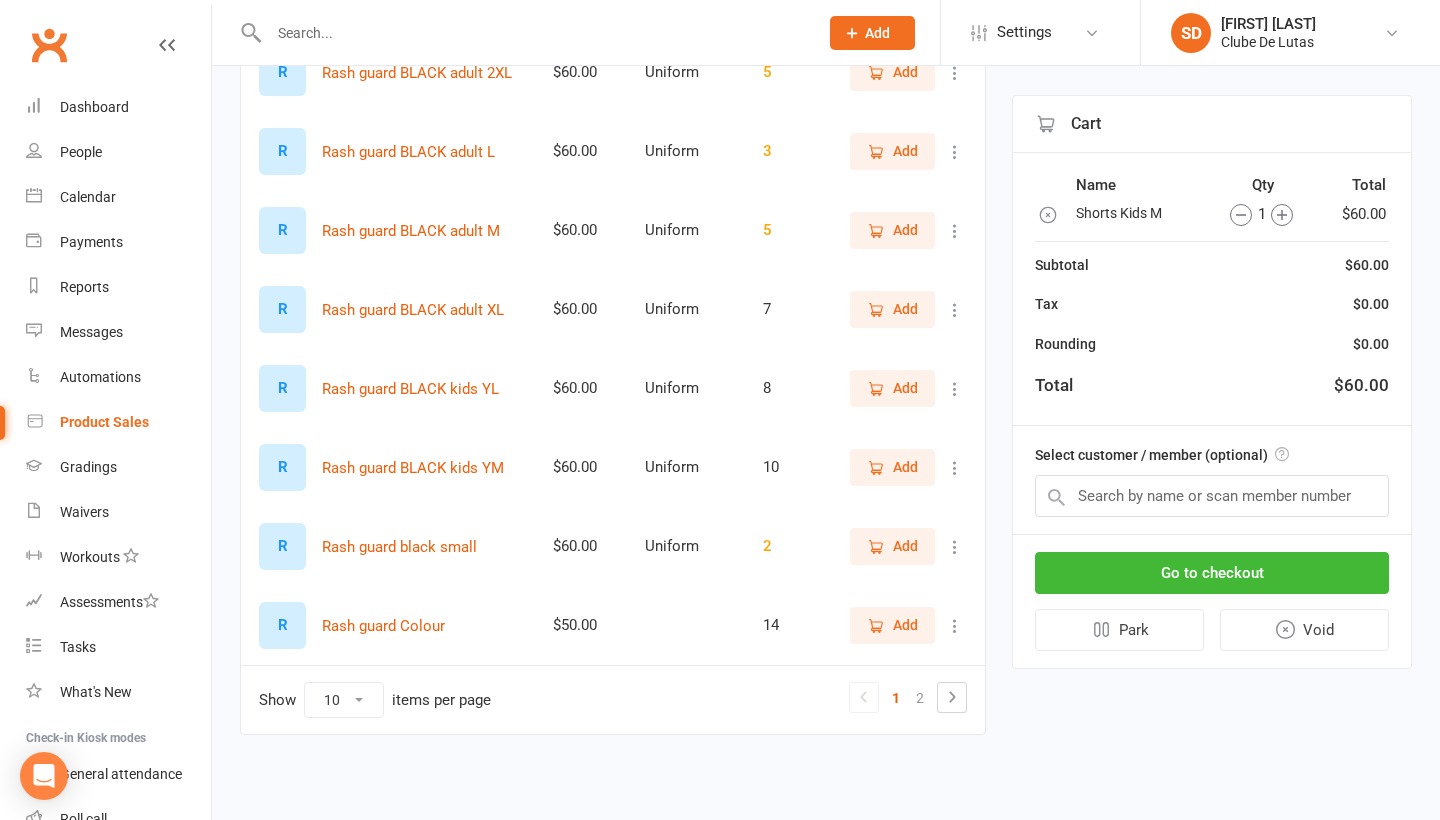 type on "rash" 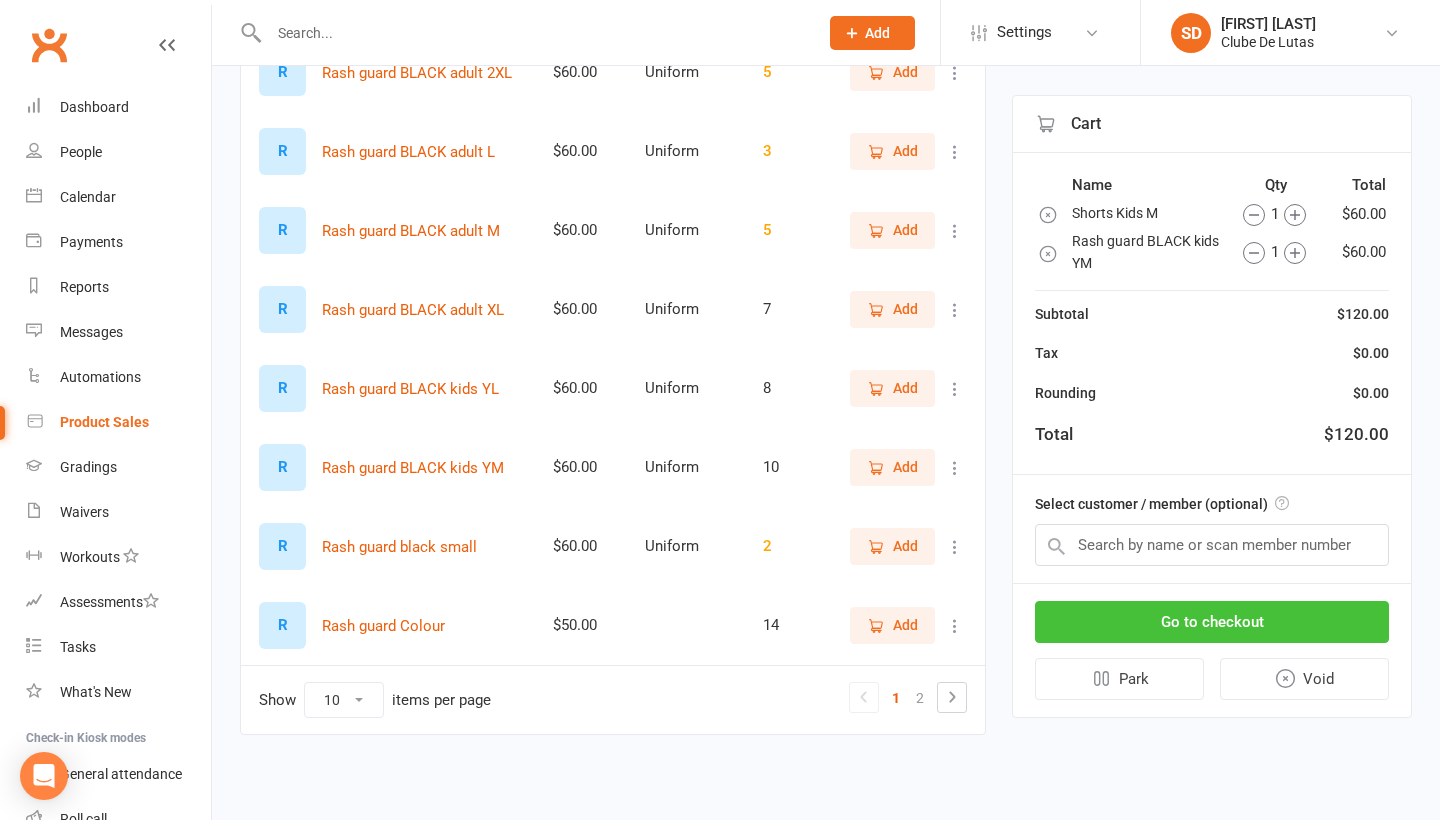 click on "Go to checkout" at bounding box center (1212, 622) 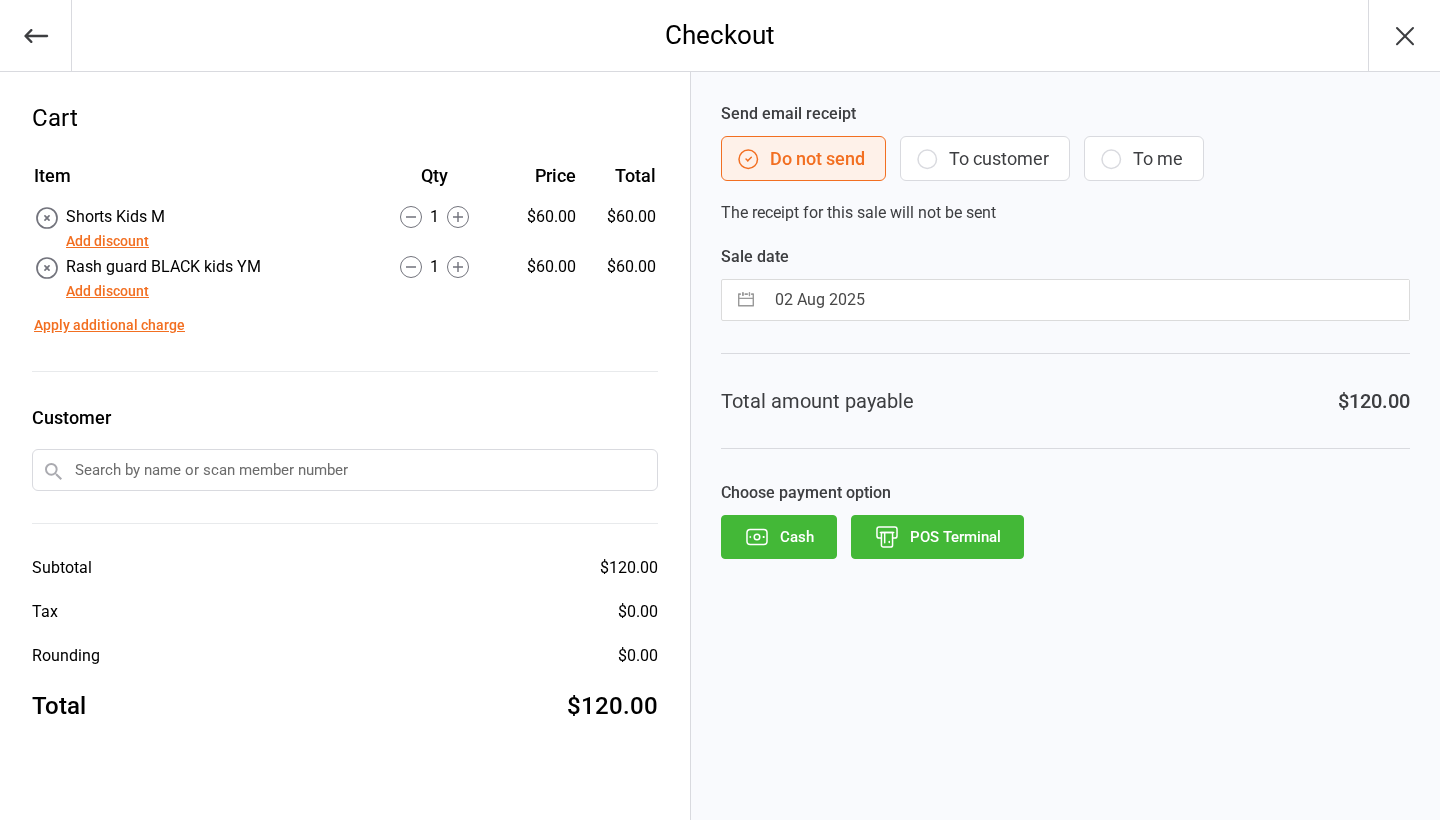 scroll, scrollTop: 0, scrollLeft: 0, axis: both 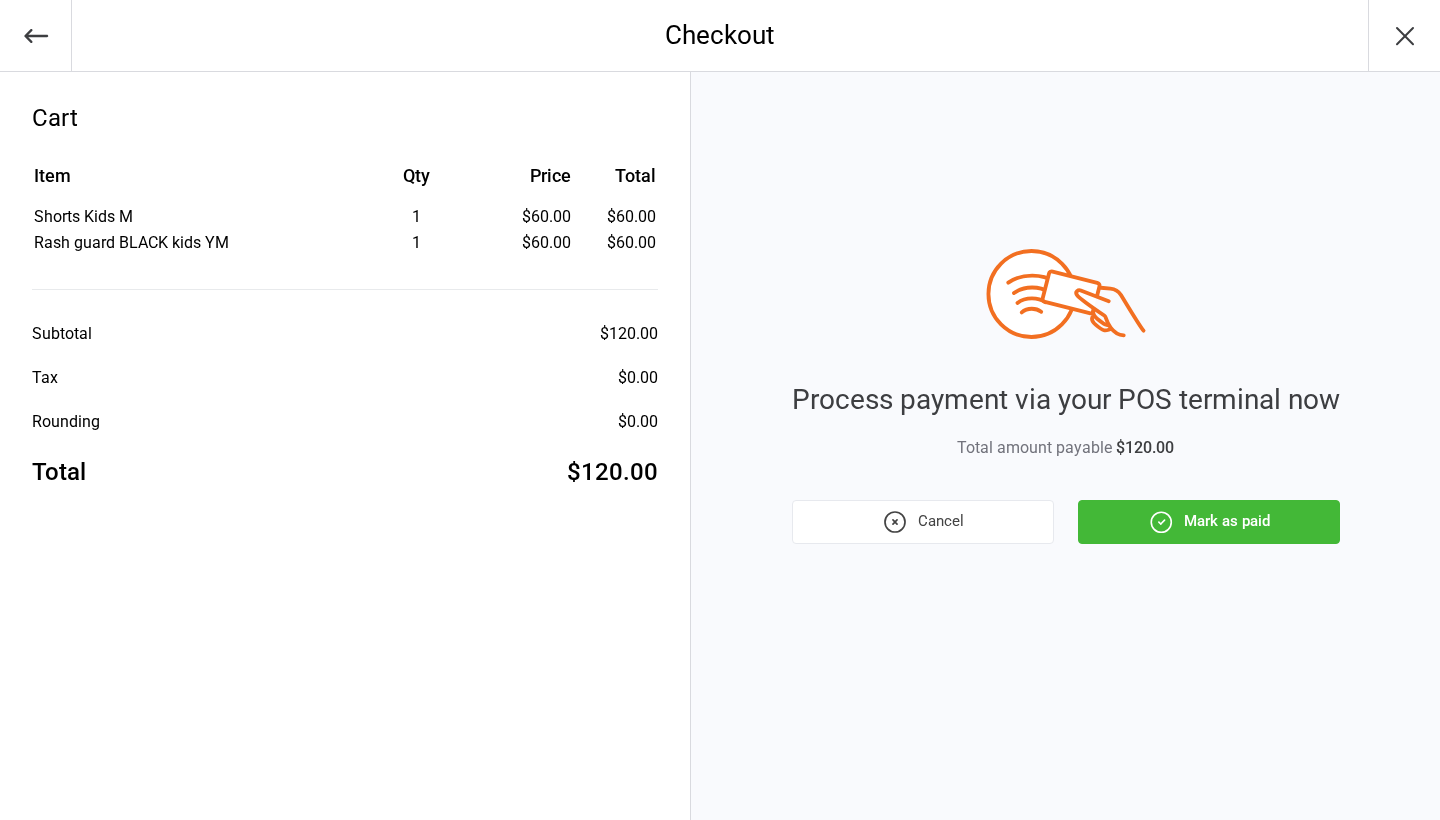 click on "Mark as paid" at bounding box center [1209, 522] 